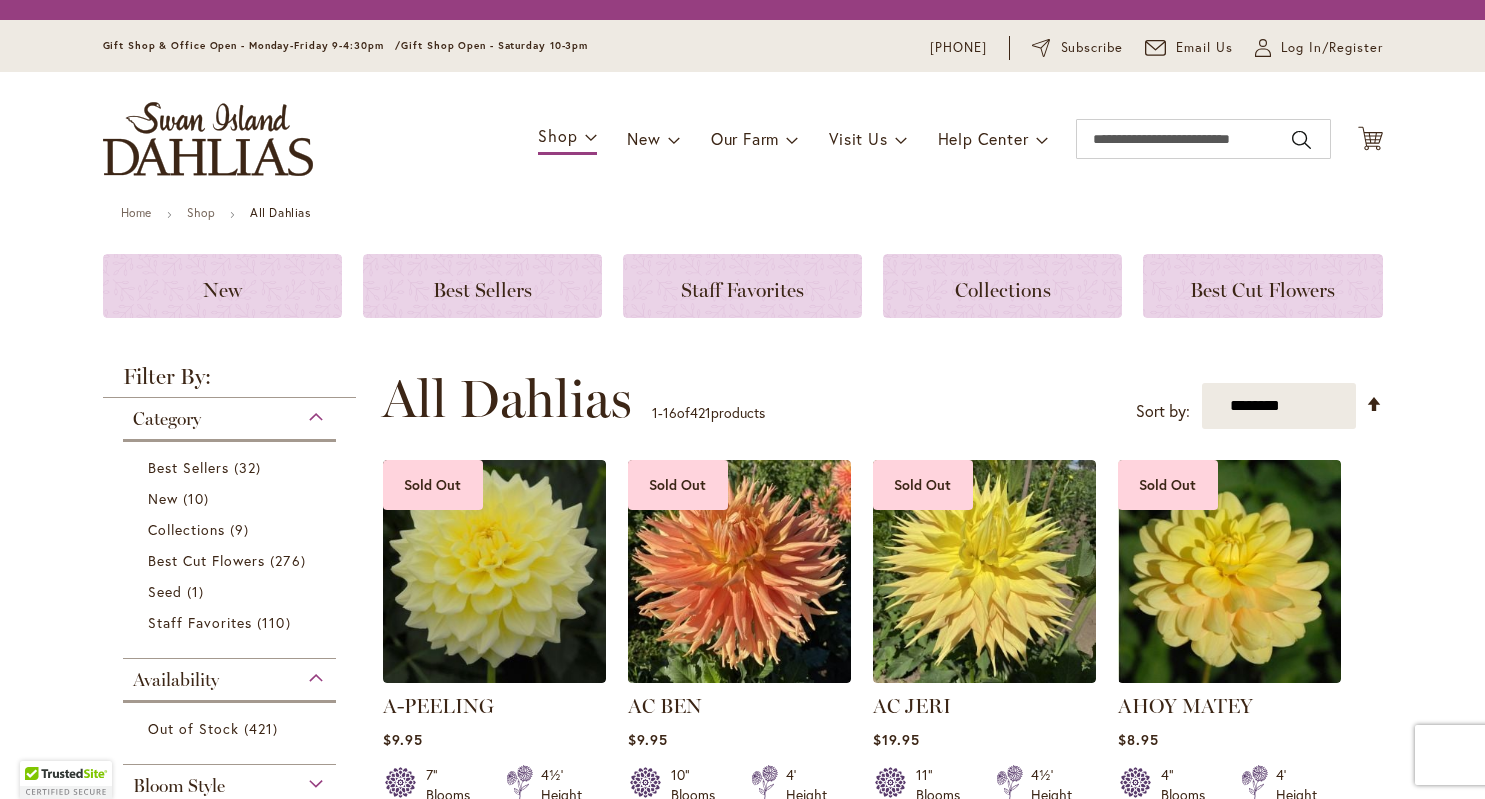 scroll, scrollTop: 0, scrollLeft: 0, axis: both 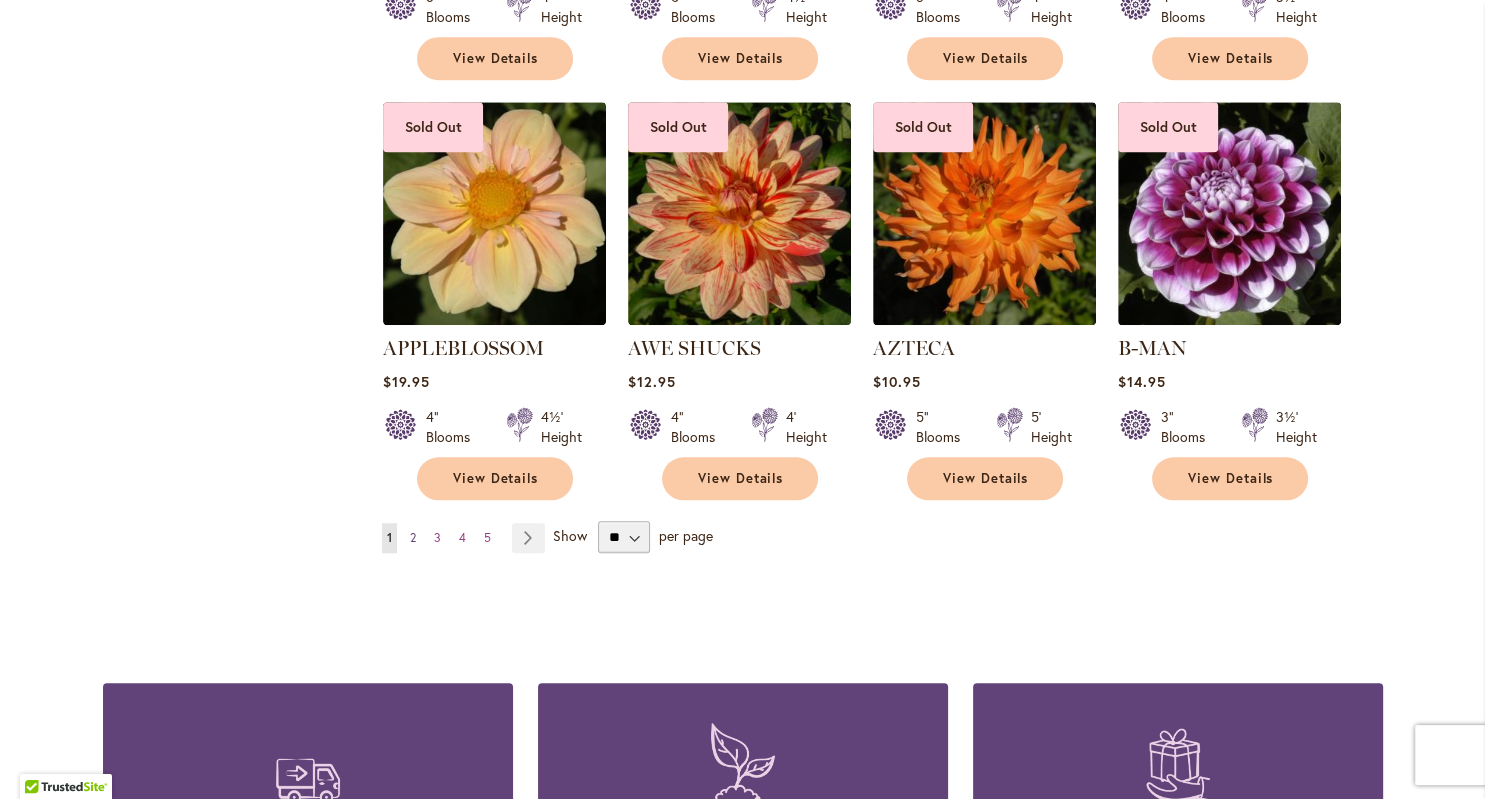 click on "2" at bounding box center [413, 537] 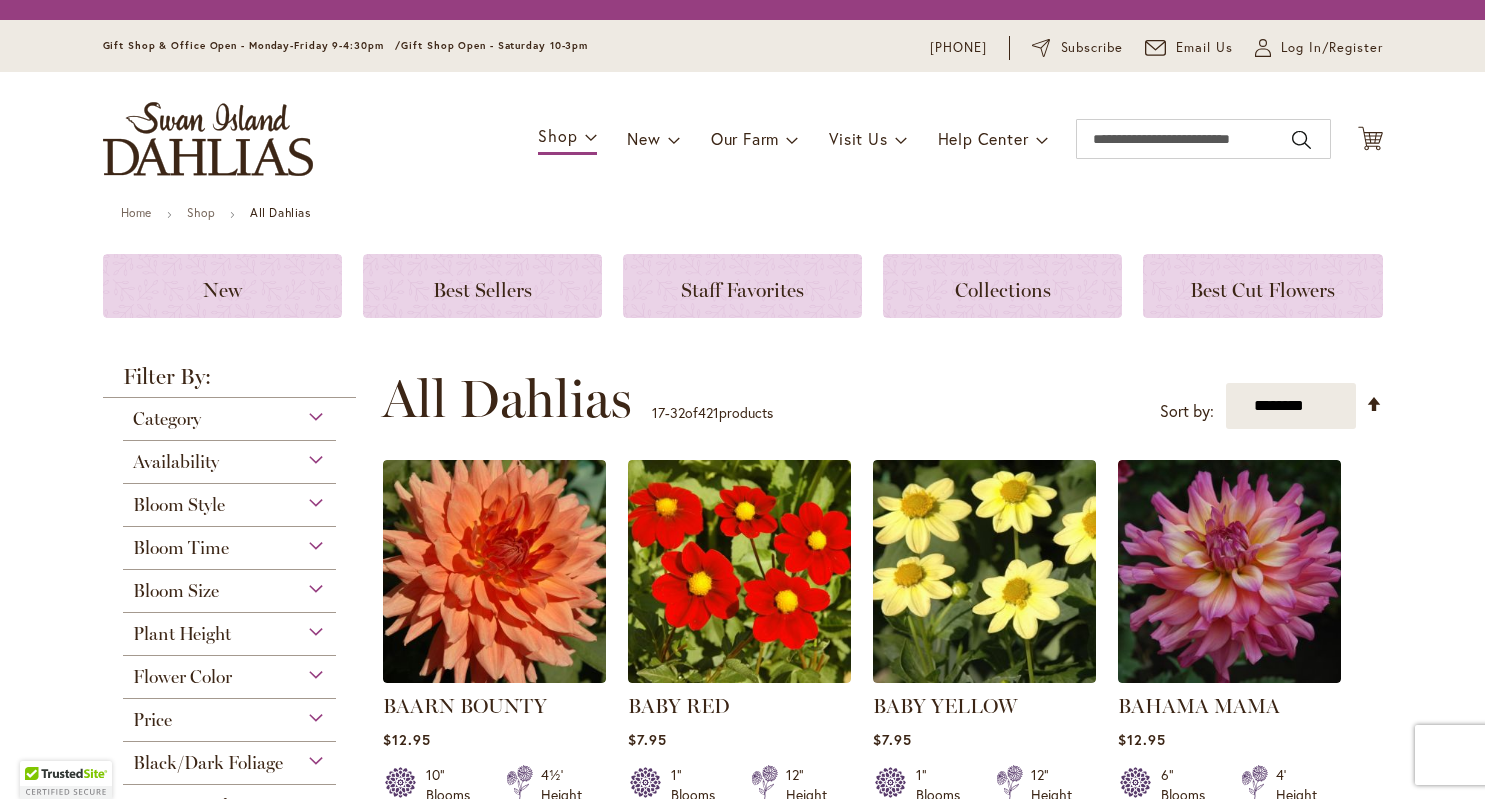 scroll, scrollTop: 0, scrollLeft: 0, axis: both 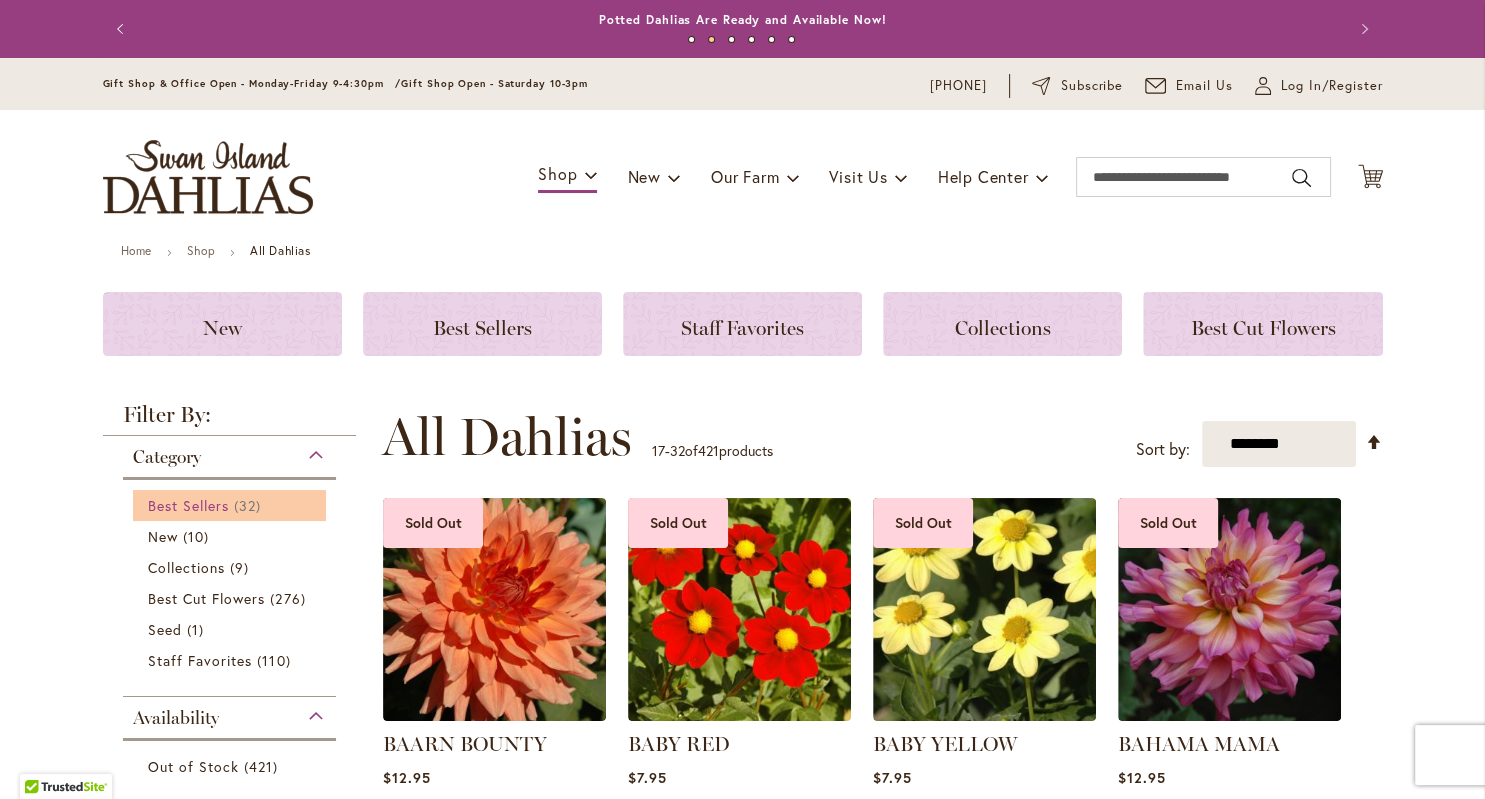 click on "Best Sellers" at bounding box center (189, 505) 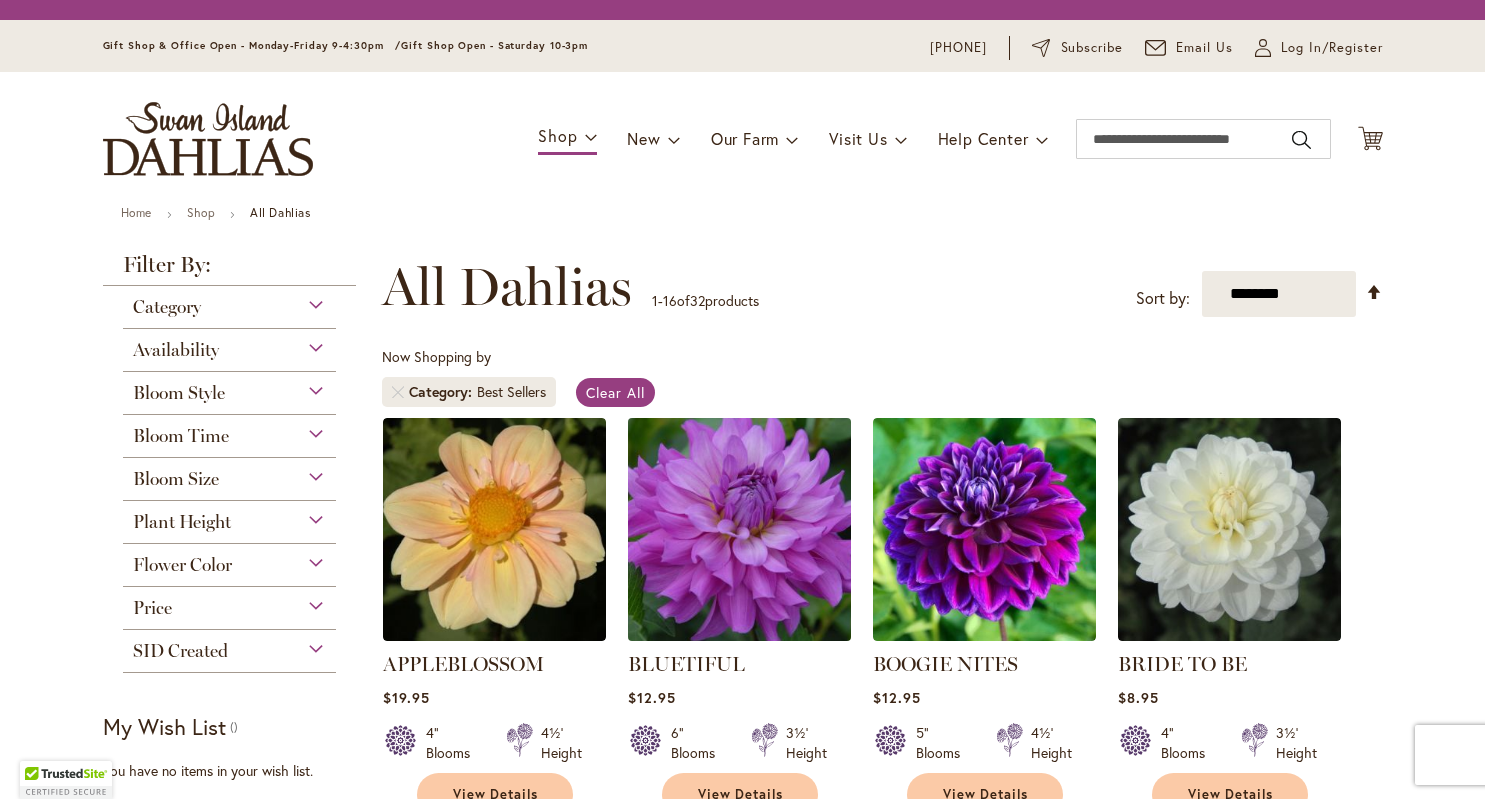 scroll, scrollTop: 0, scrollLeft: 0, axis: both 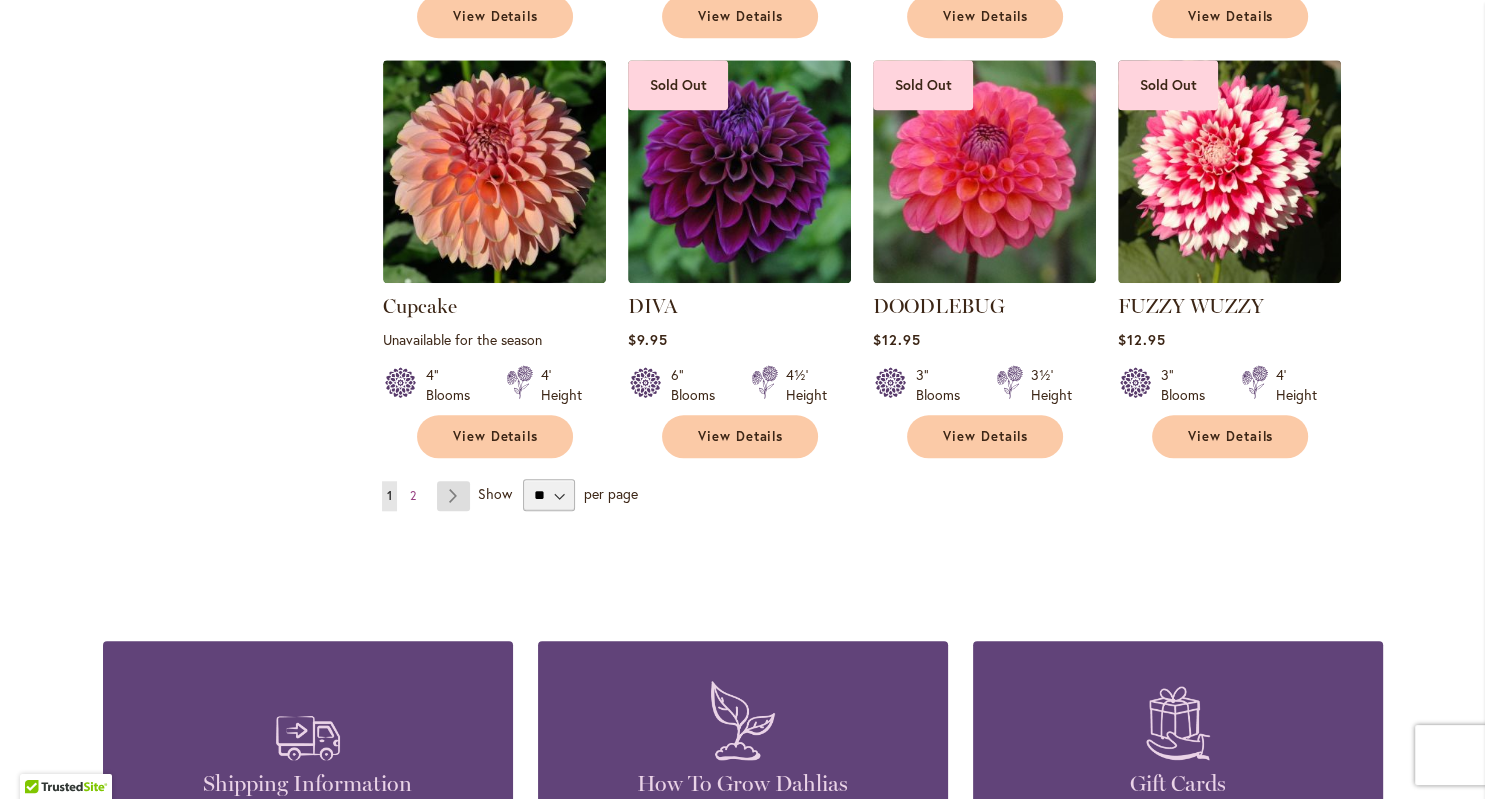 click on "Page
Next" at bounding box center (453, 496) 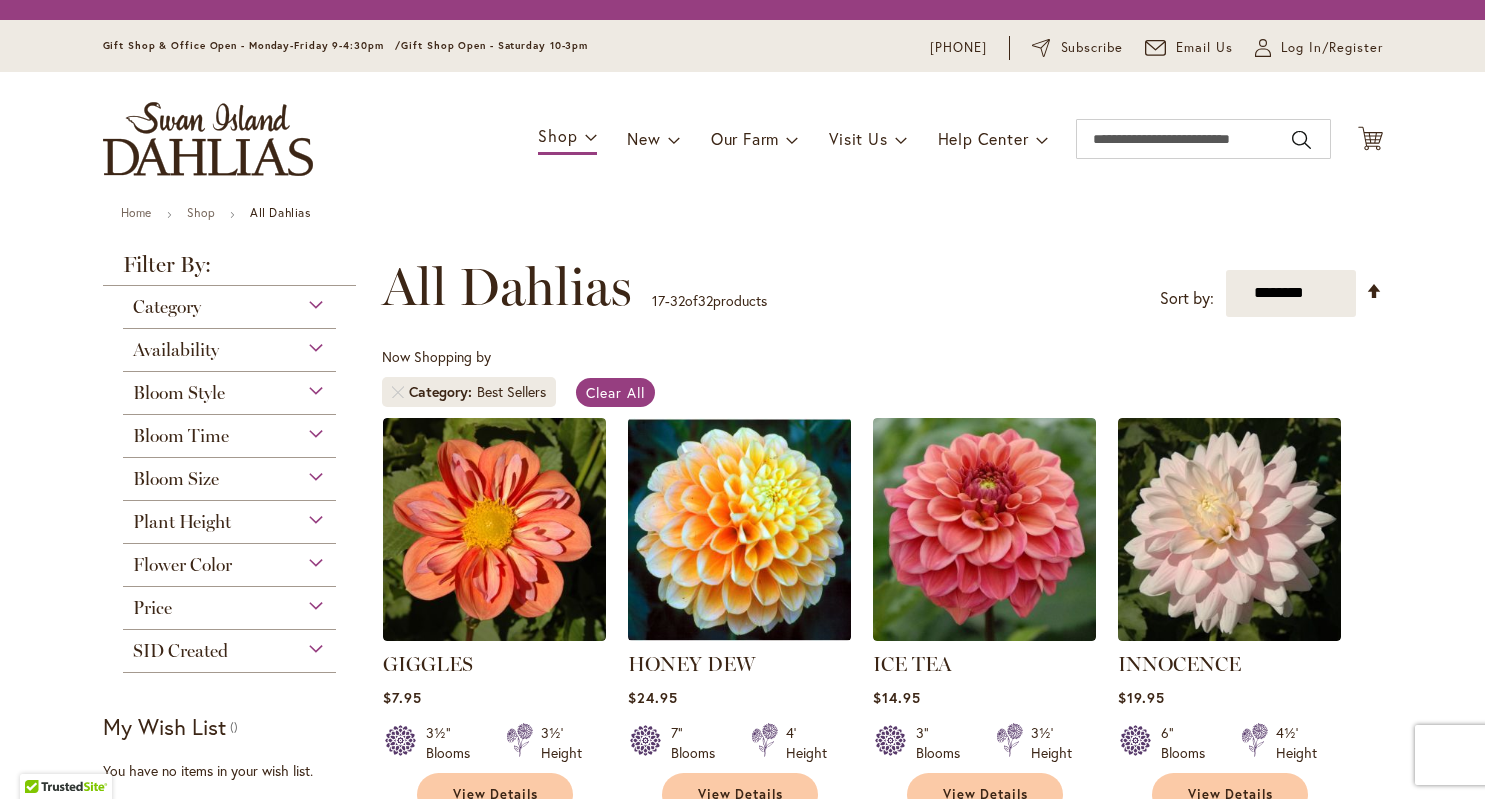 scroll, scrollTop: 0, scrollLeft: 0, axis: both 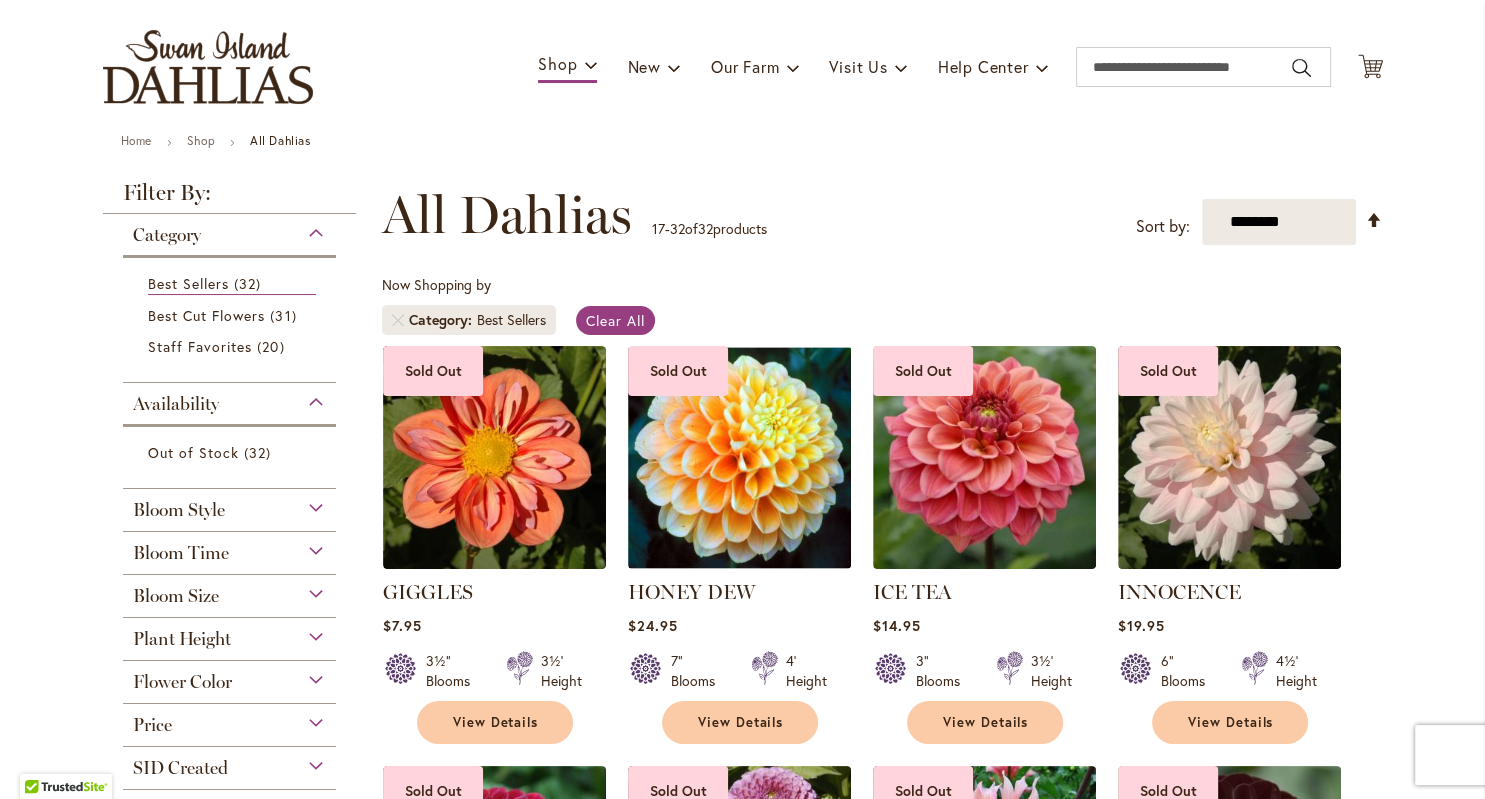 click at bounding box center (208, 67) 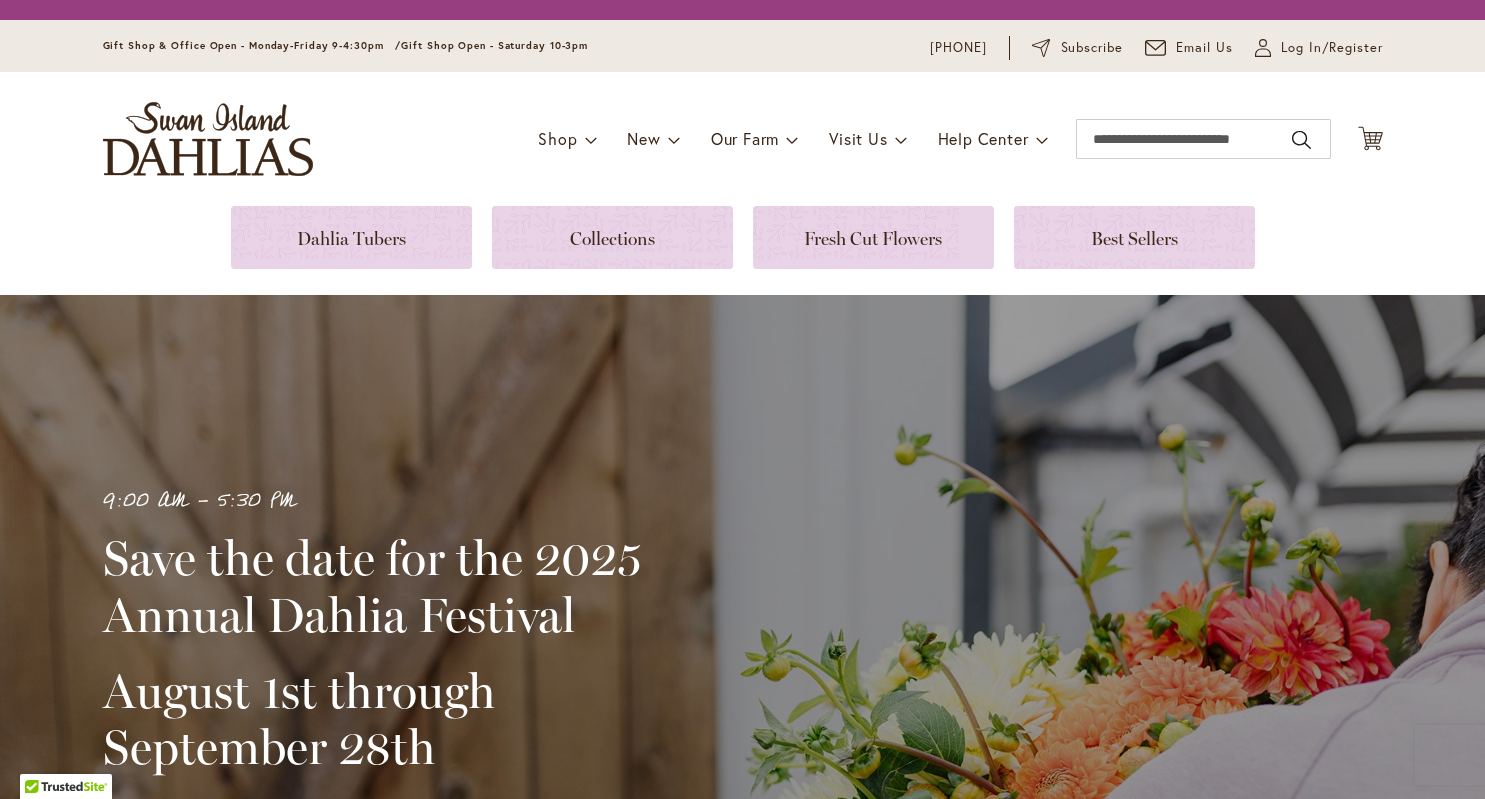 scroll, scrollTop: 0, scrollLeft: 0, axis: both 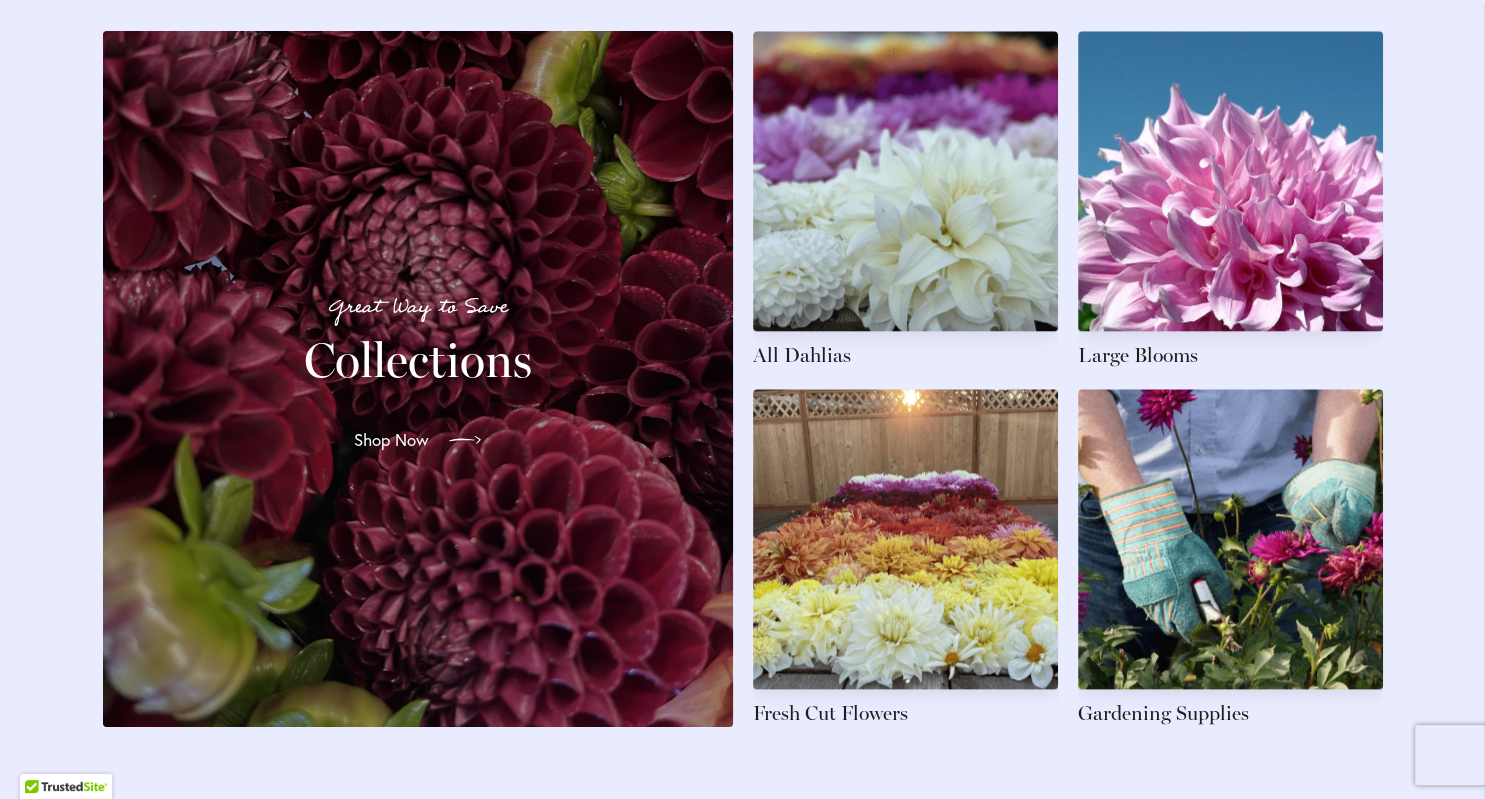 click on "Shop Now" at bounding box center [391, 440] 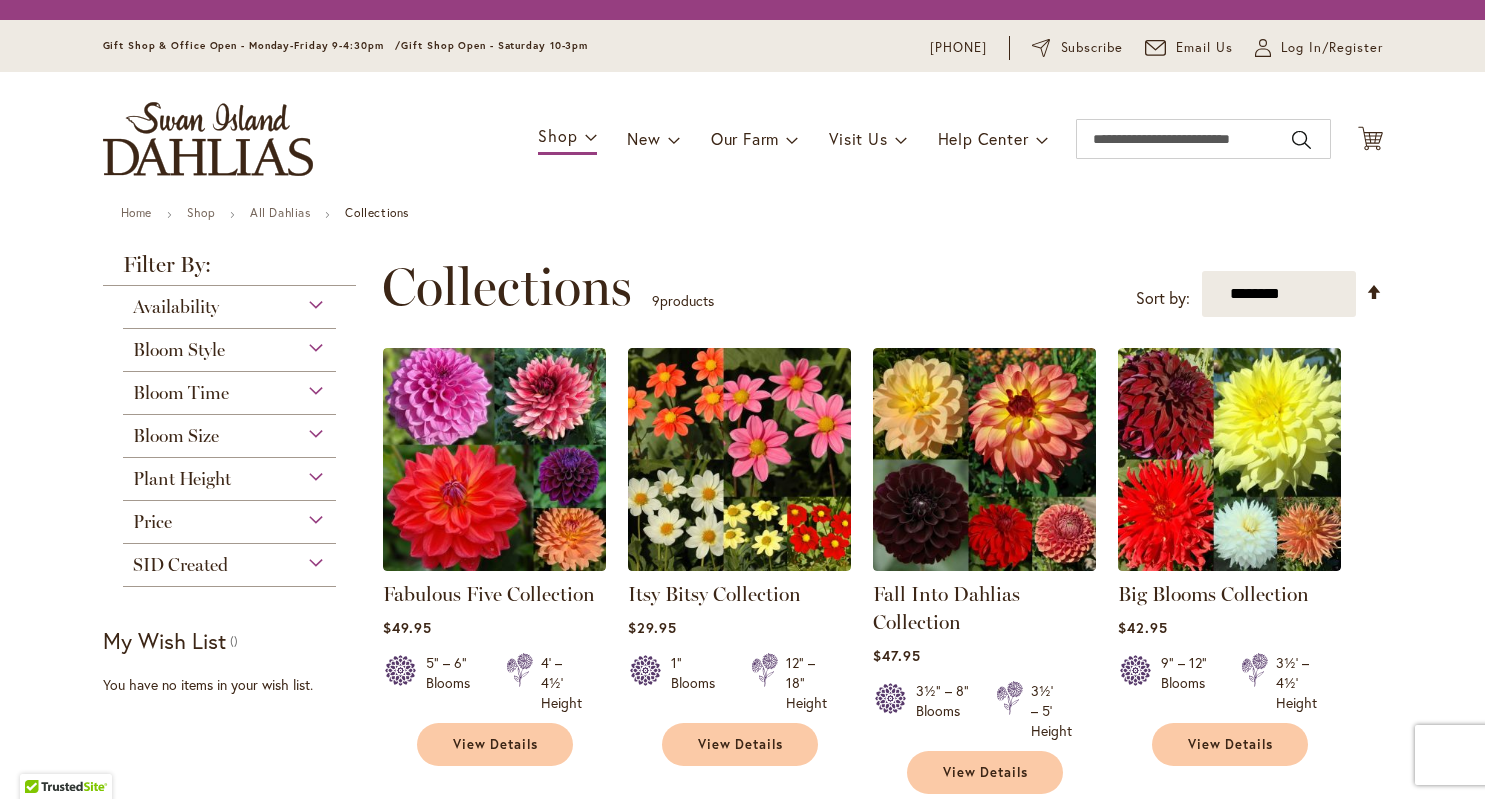 scroll, scrollTop: 0, scrollLeft: 0, axis: both 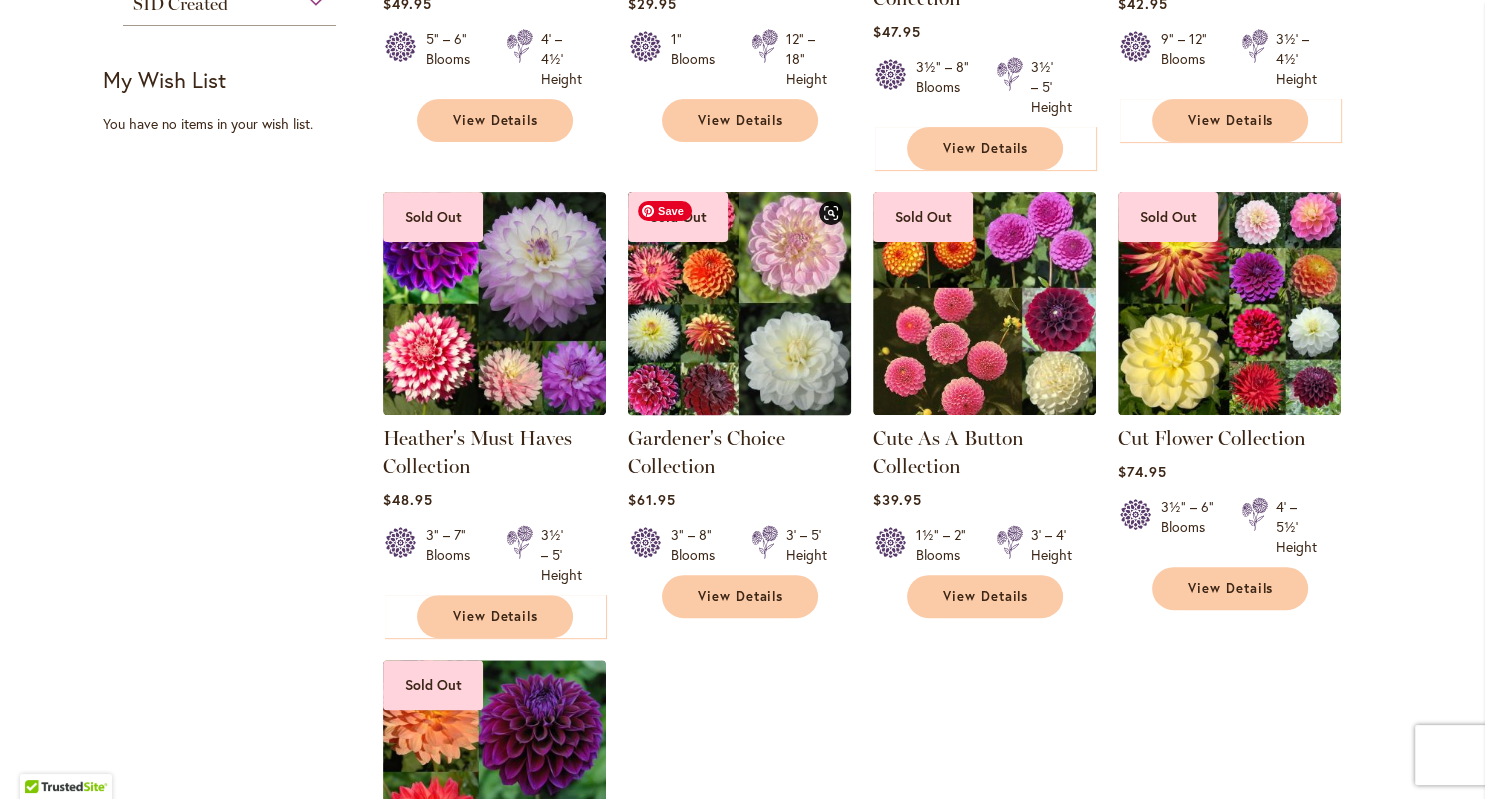 click at bounding box center [739, 303] 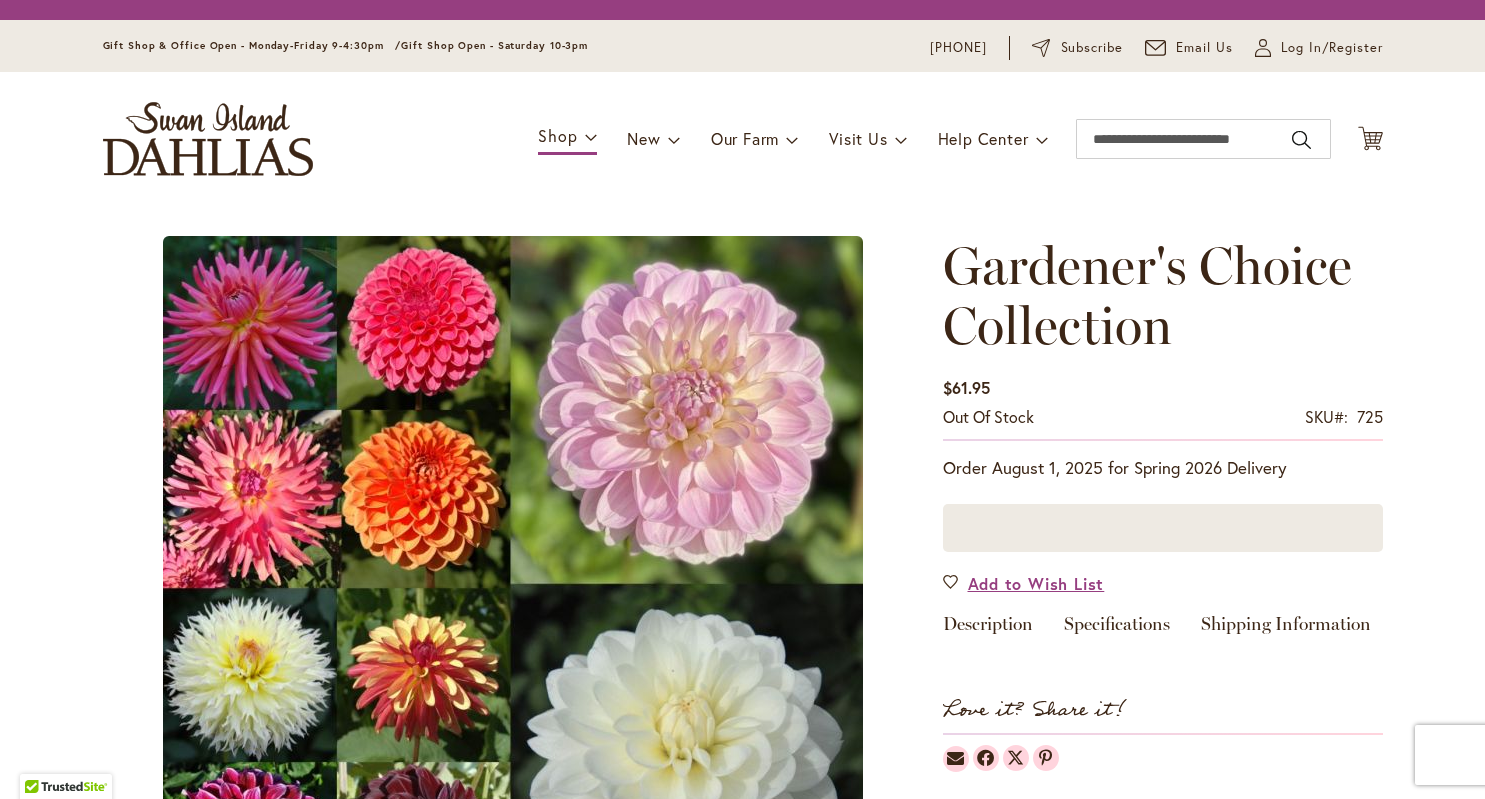 scroll, scrollTop: 0, scrollLeft: 0, axis: both 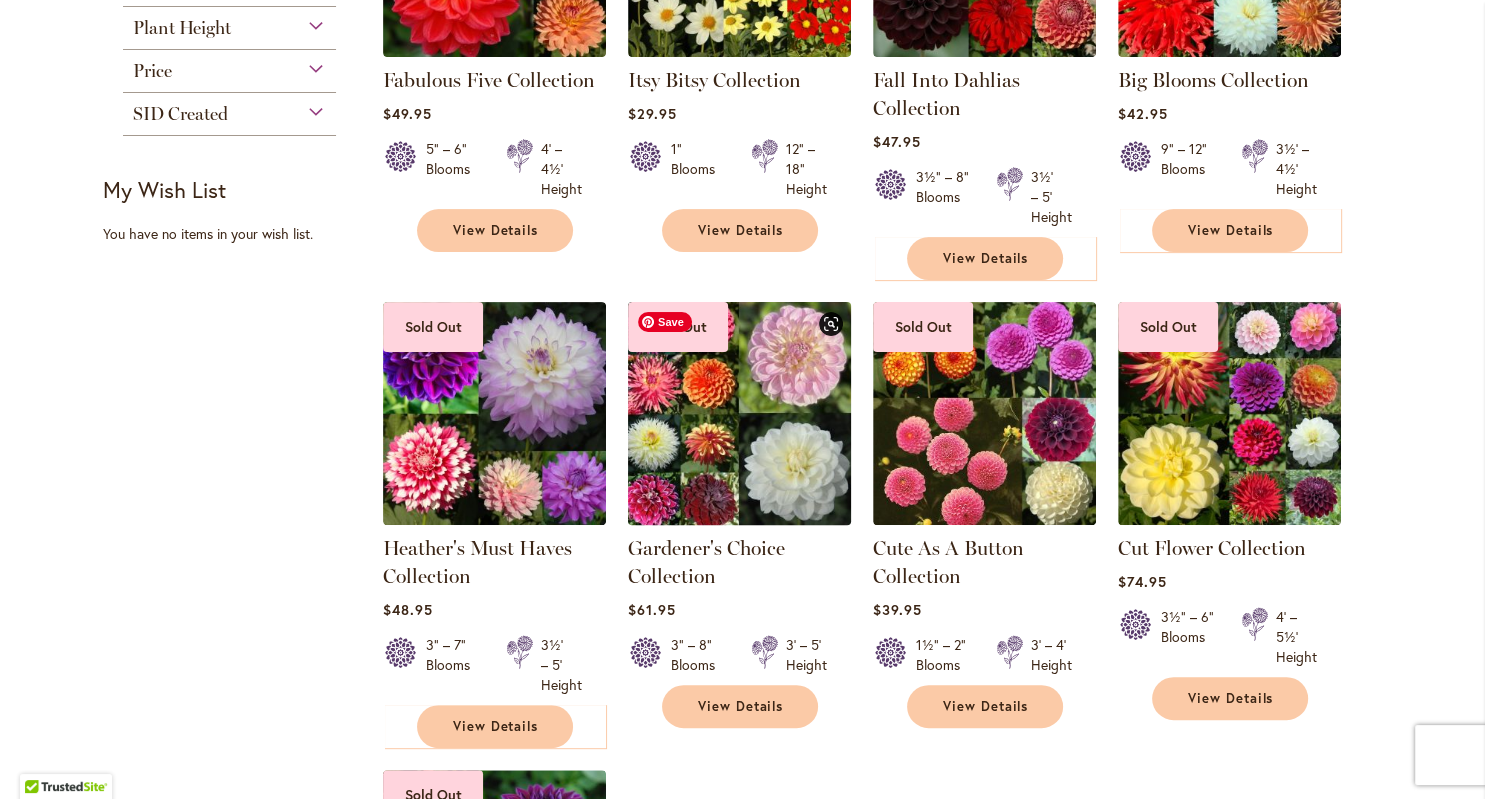 click at bounding box center (739, 413) 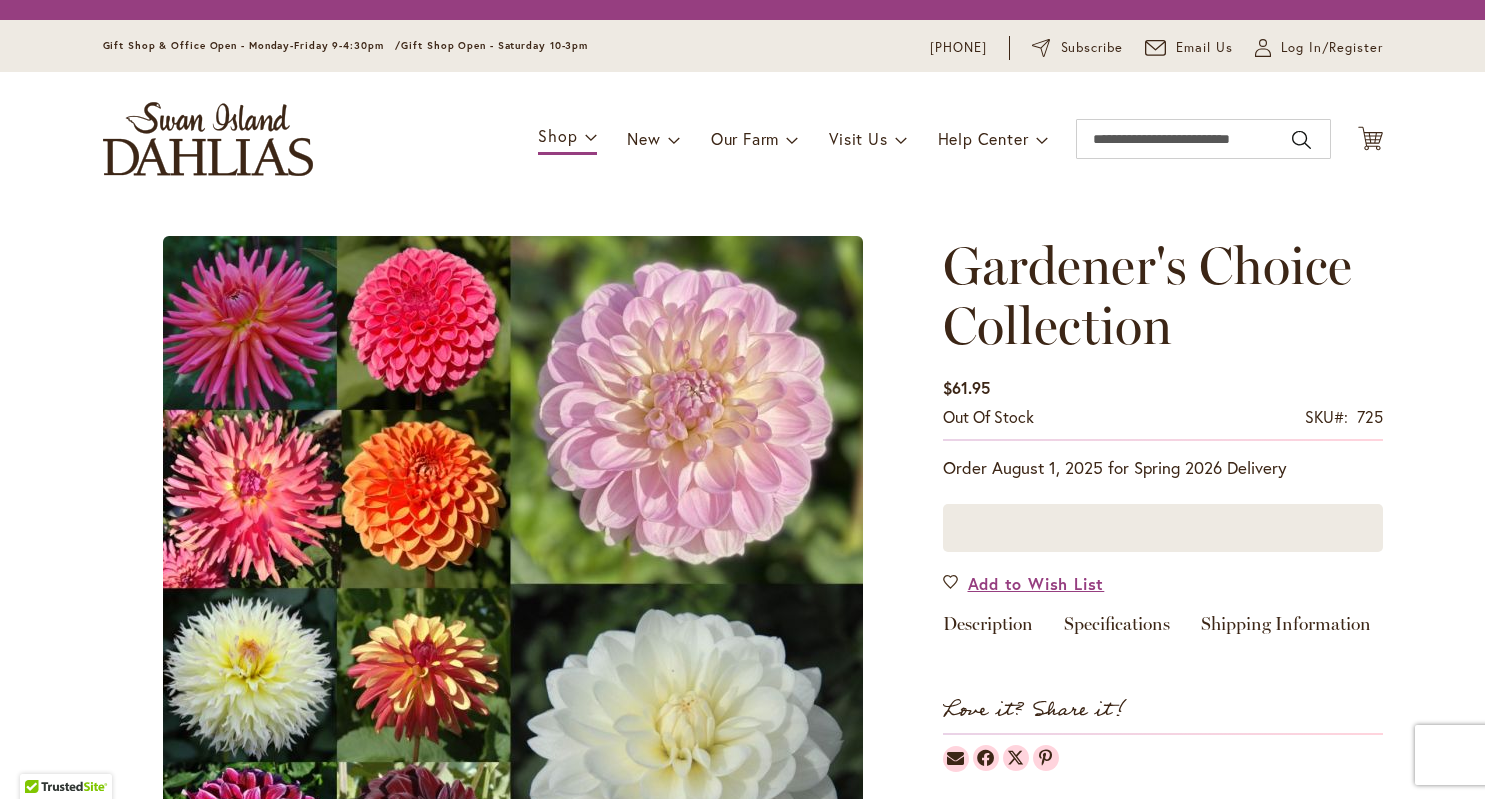 scroll, scrollTop: 0, scrollLeft: 0, axis: both 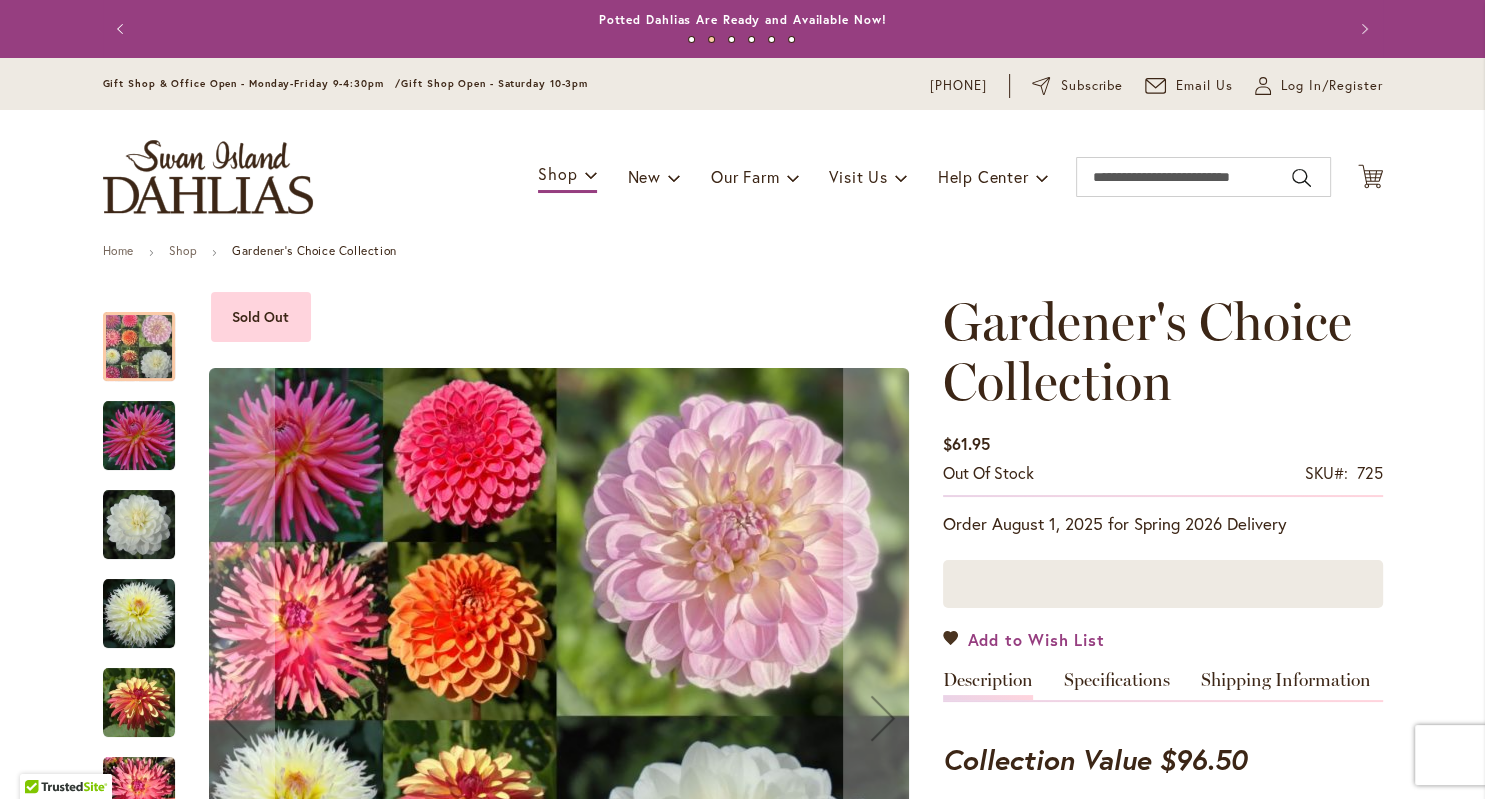 click on "Add to Wish List" at bounding box center (1036, 639) 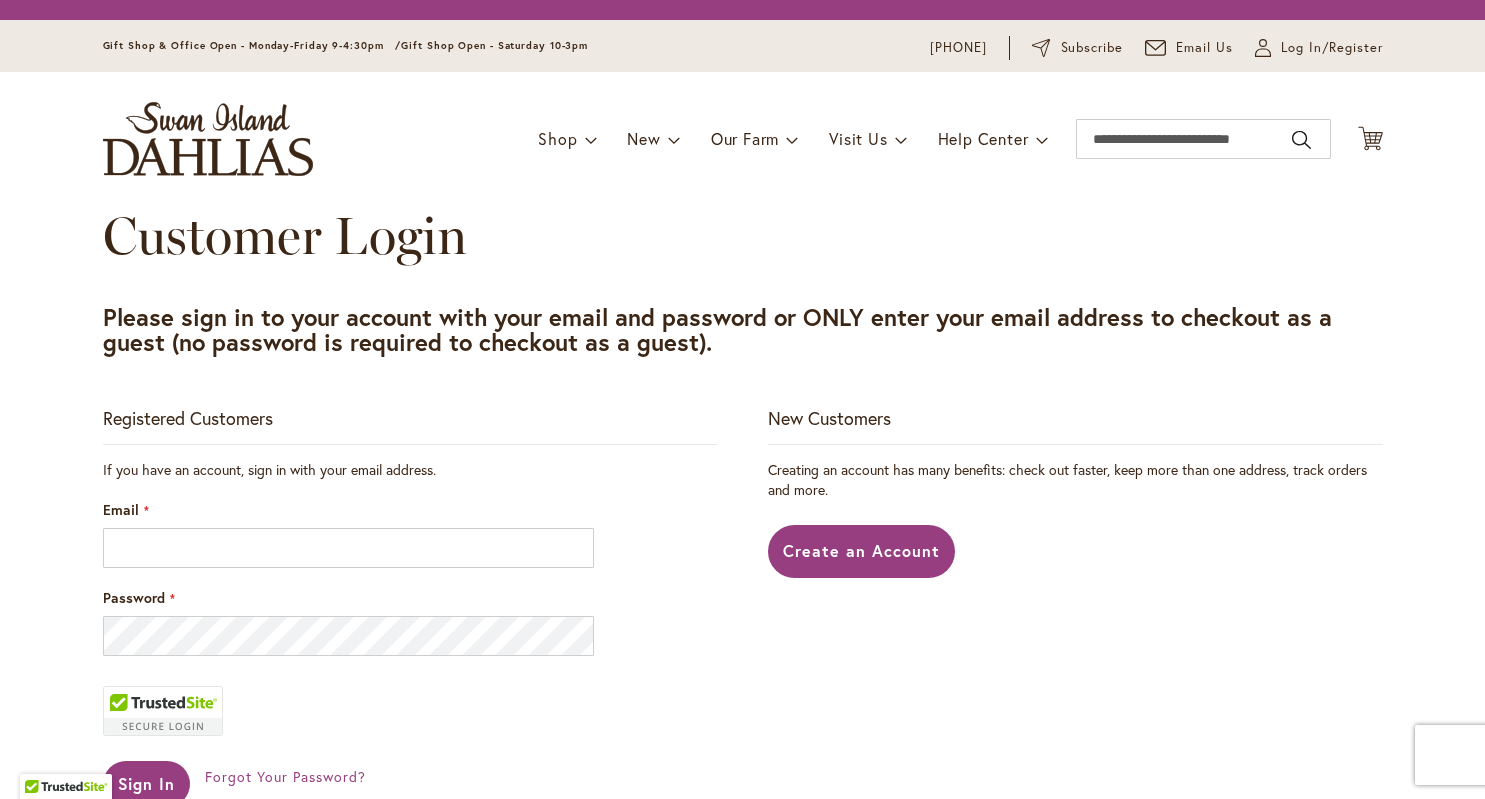 scroll, scrollTop: 0, scrollLeft: 0, axis: both 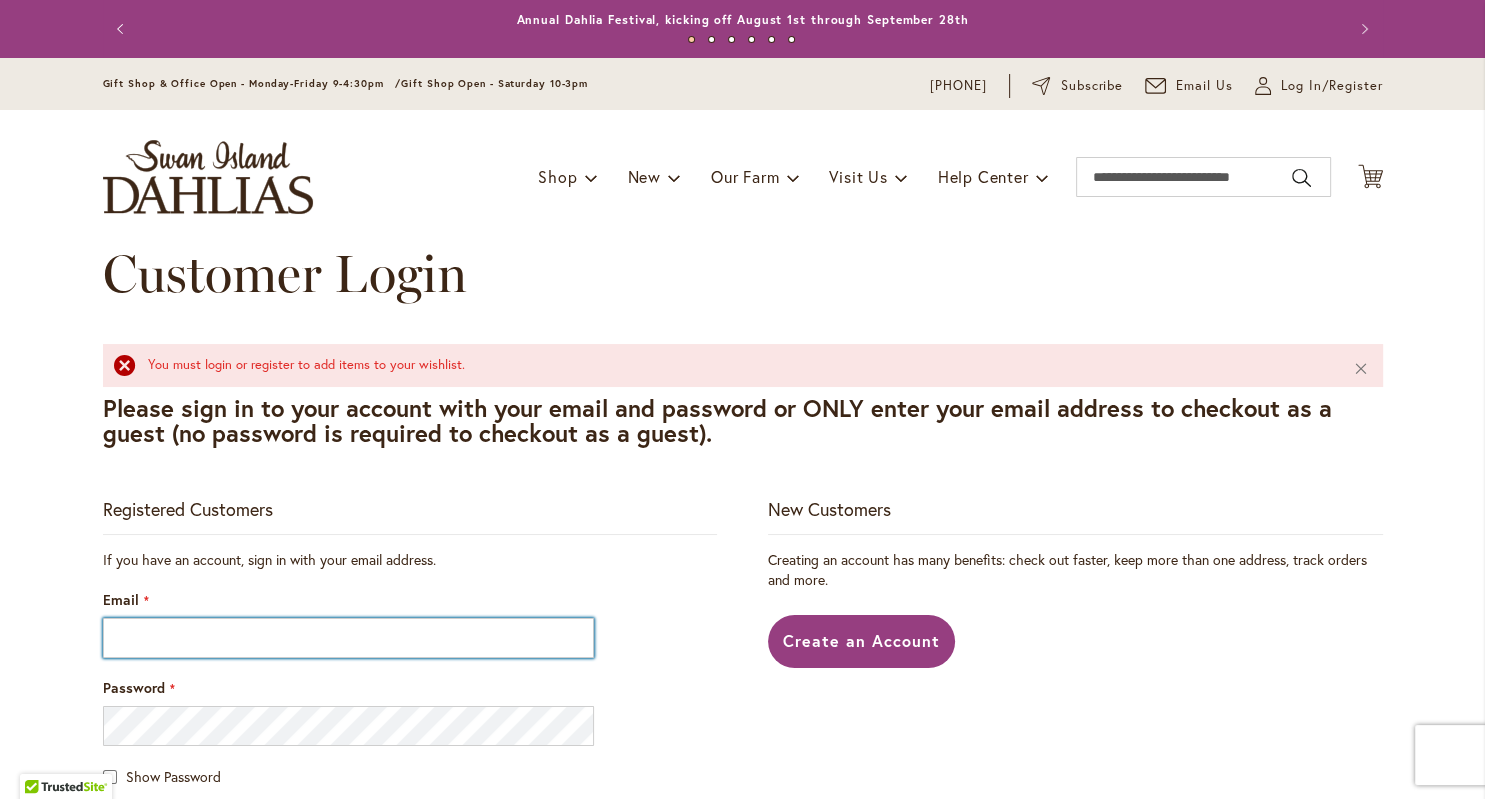 click on "Email" at bounding box center [349, 638] 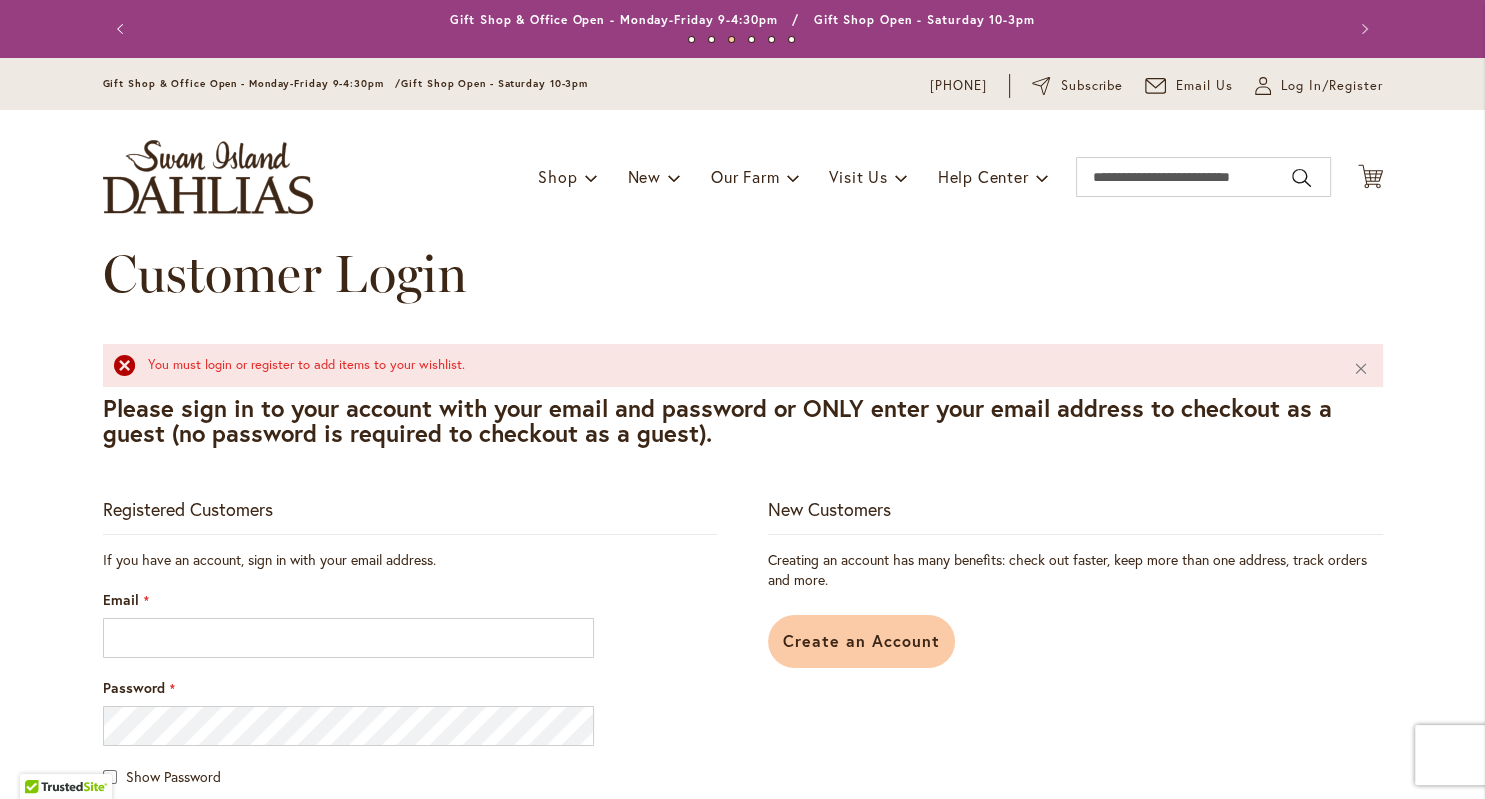 click on "Create an Account" at bounding box center (861, 640) 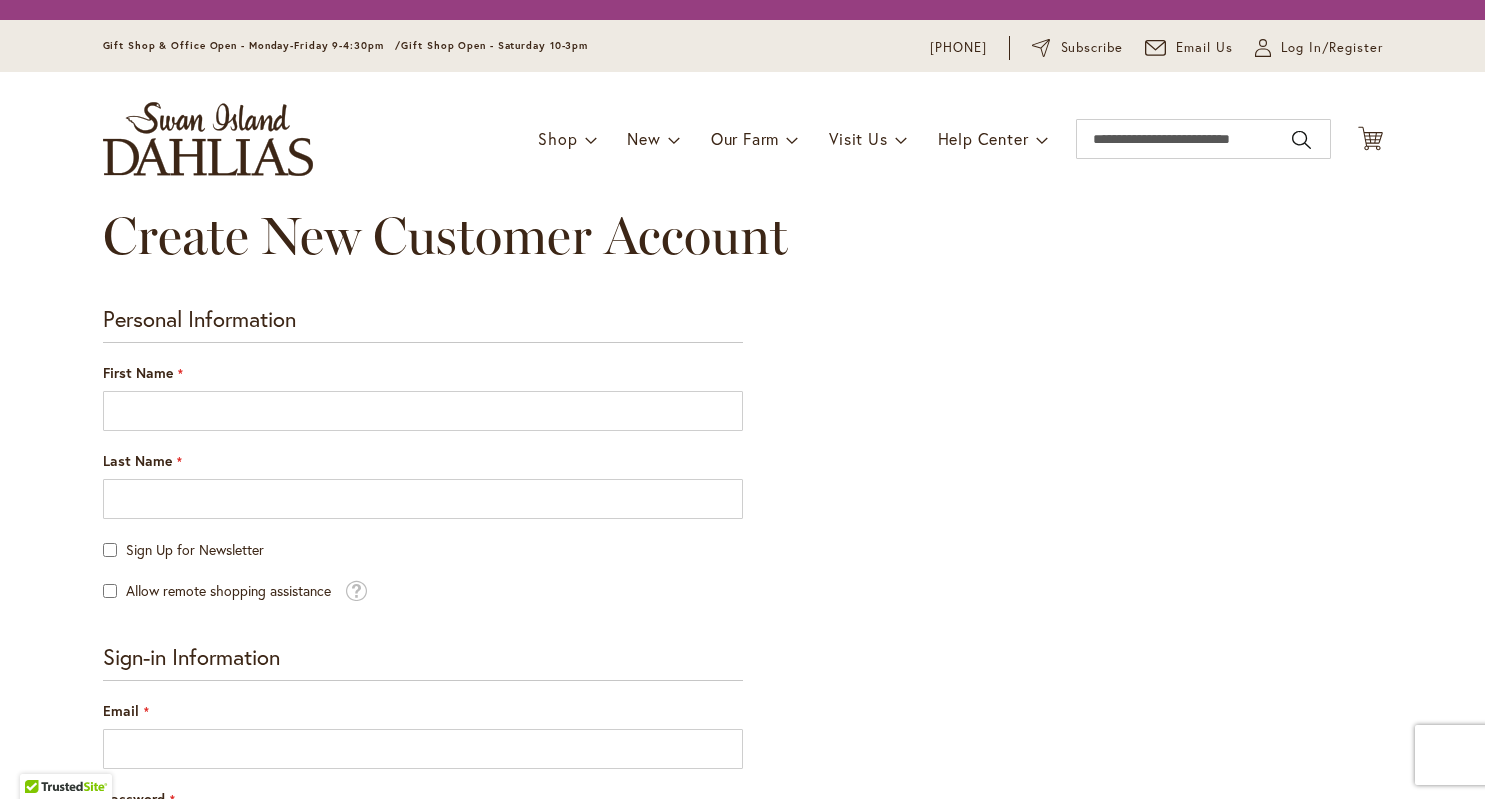 scroll, scrollTop: 0, scrollLeft: 0, axis: both 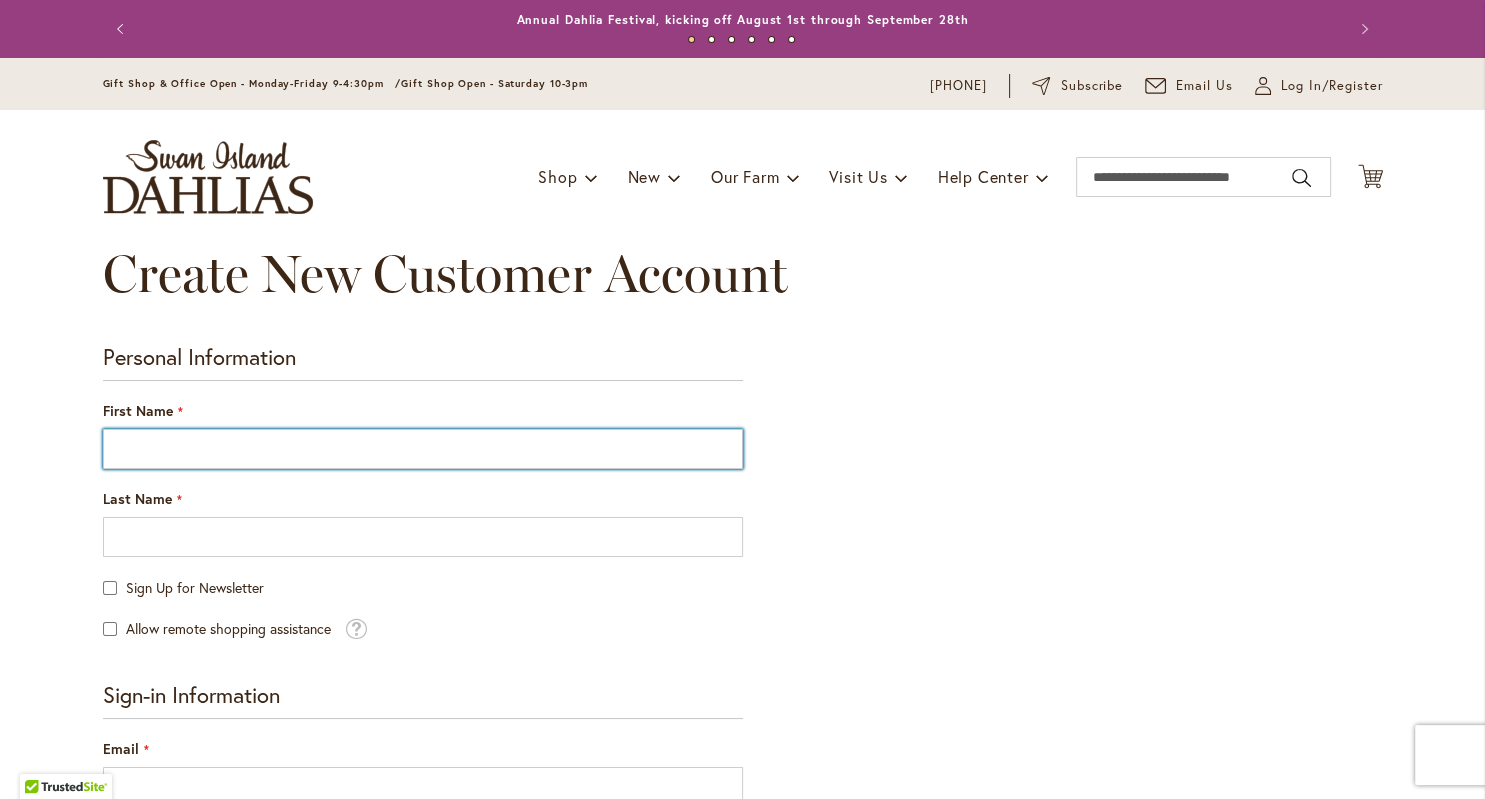 click on "First Name" at bounding box center (423, 449) 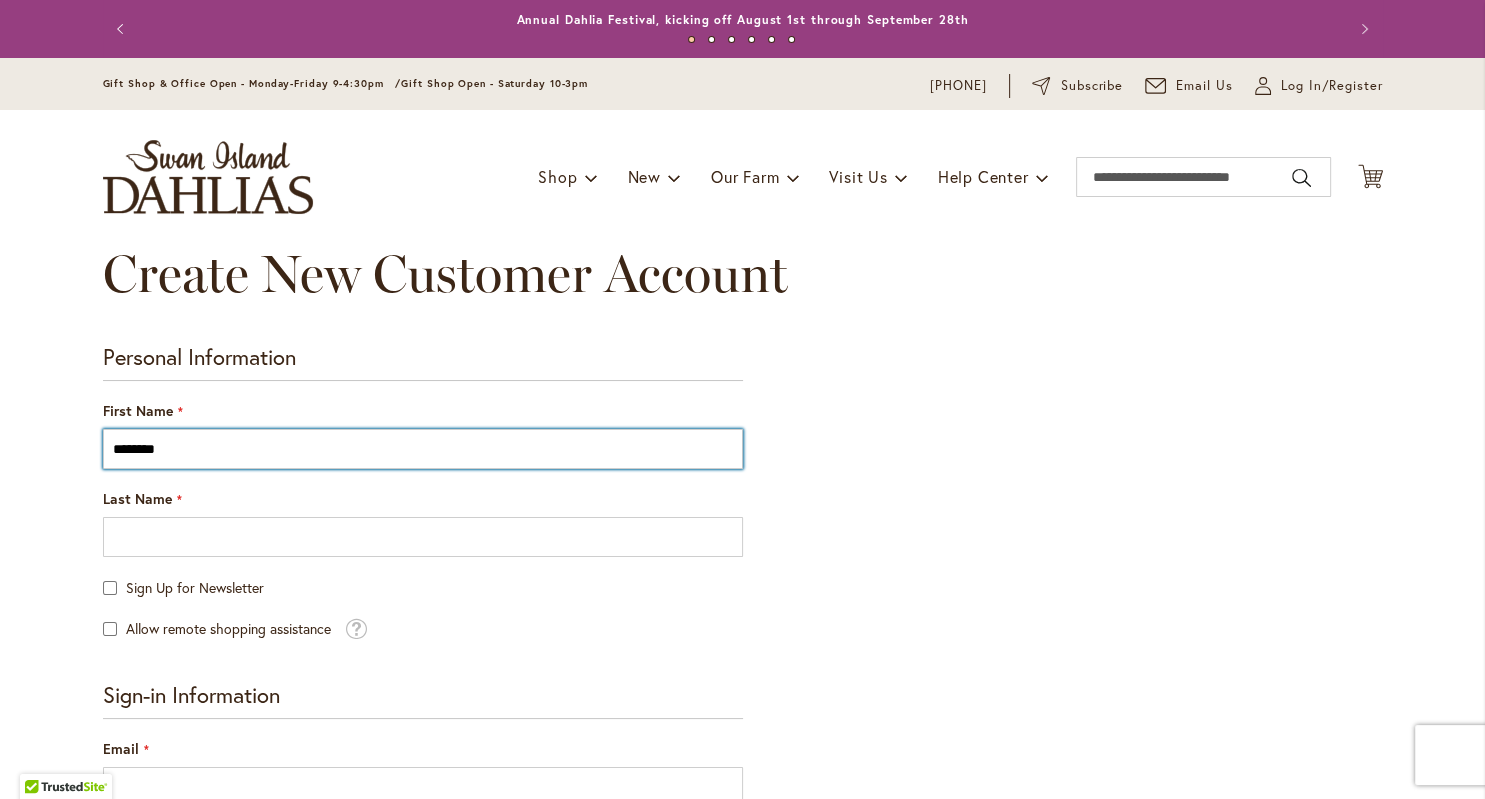 type on "********" 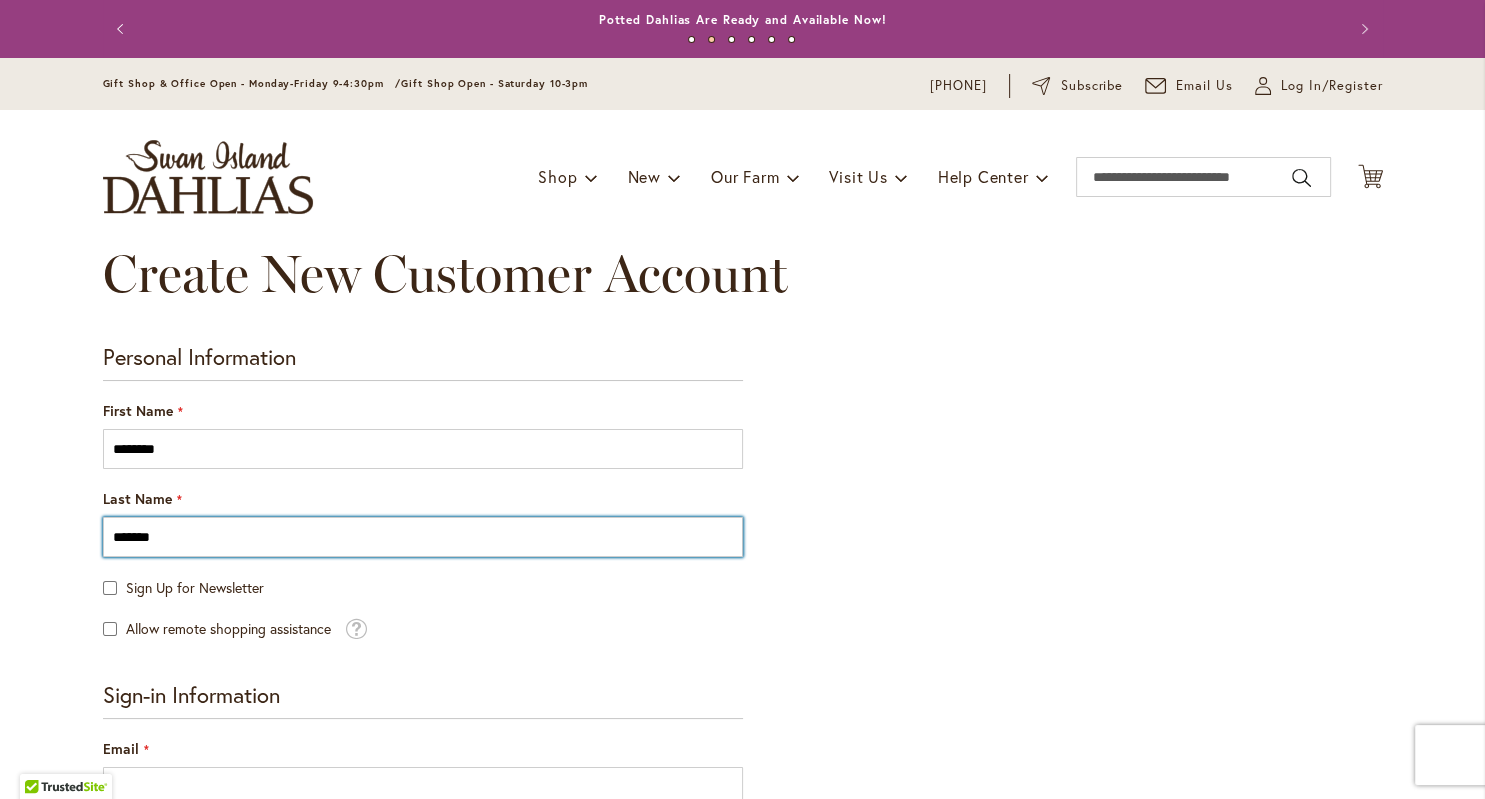 type on "*******" 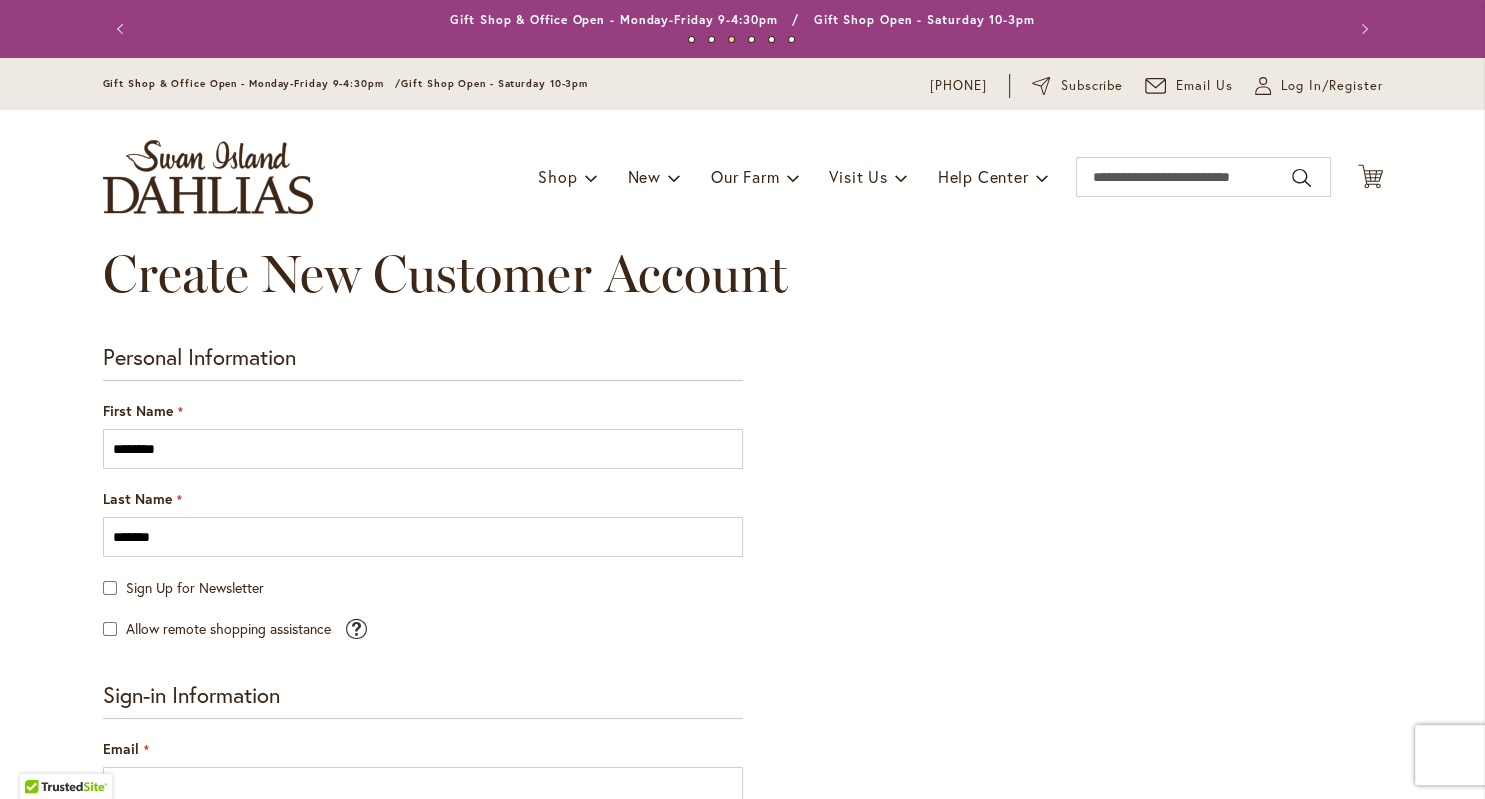 click at bounding box center [356, 626] 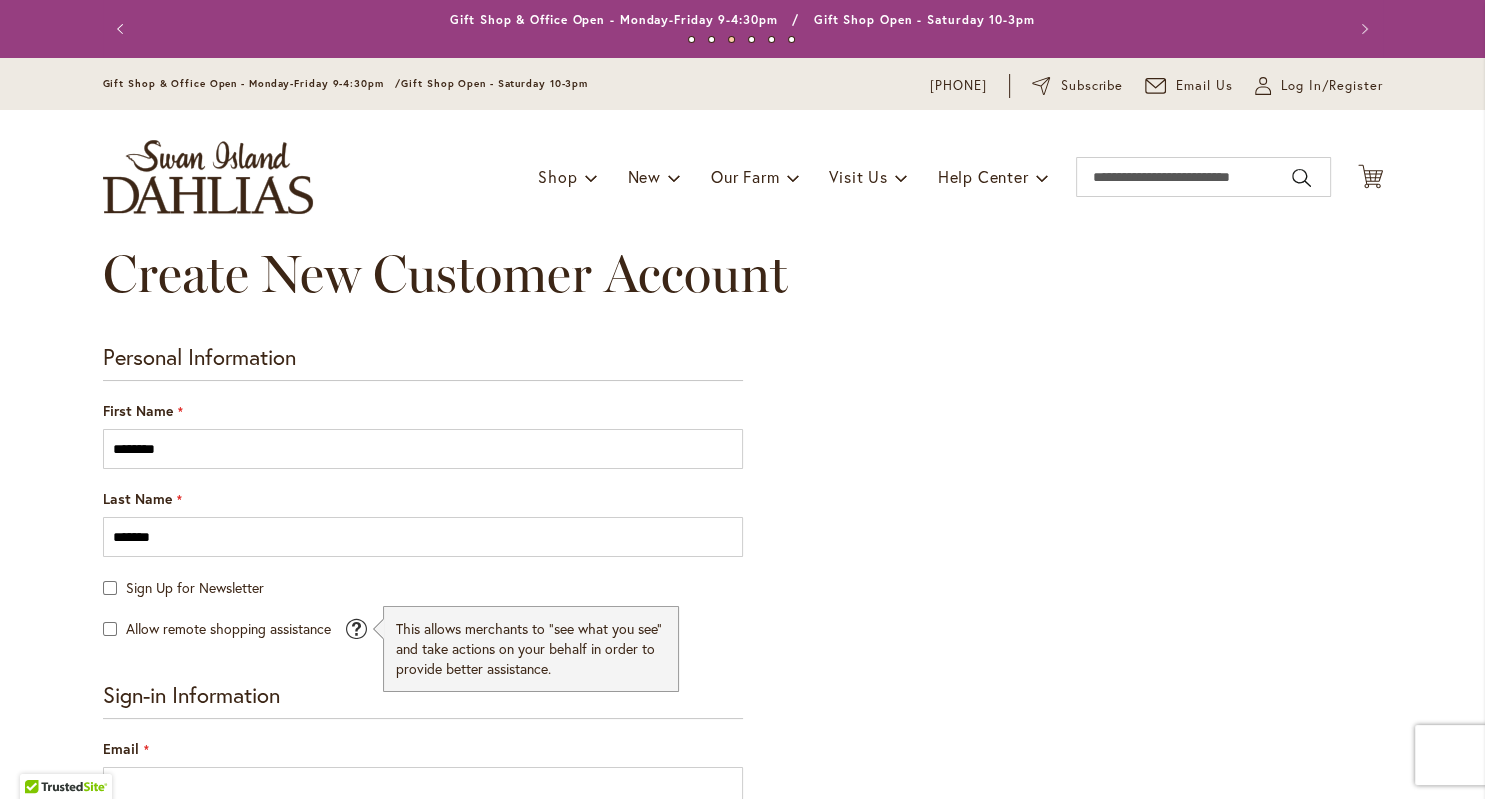 scroll, scrollTop: 331, scrollLeft: 0, axis: vertical 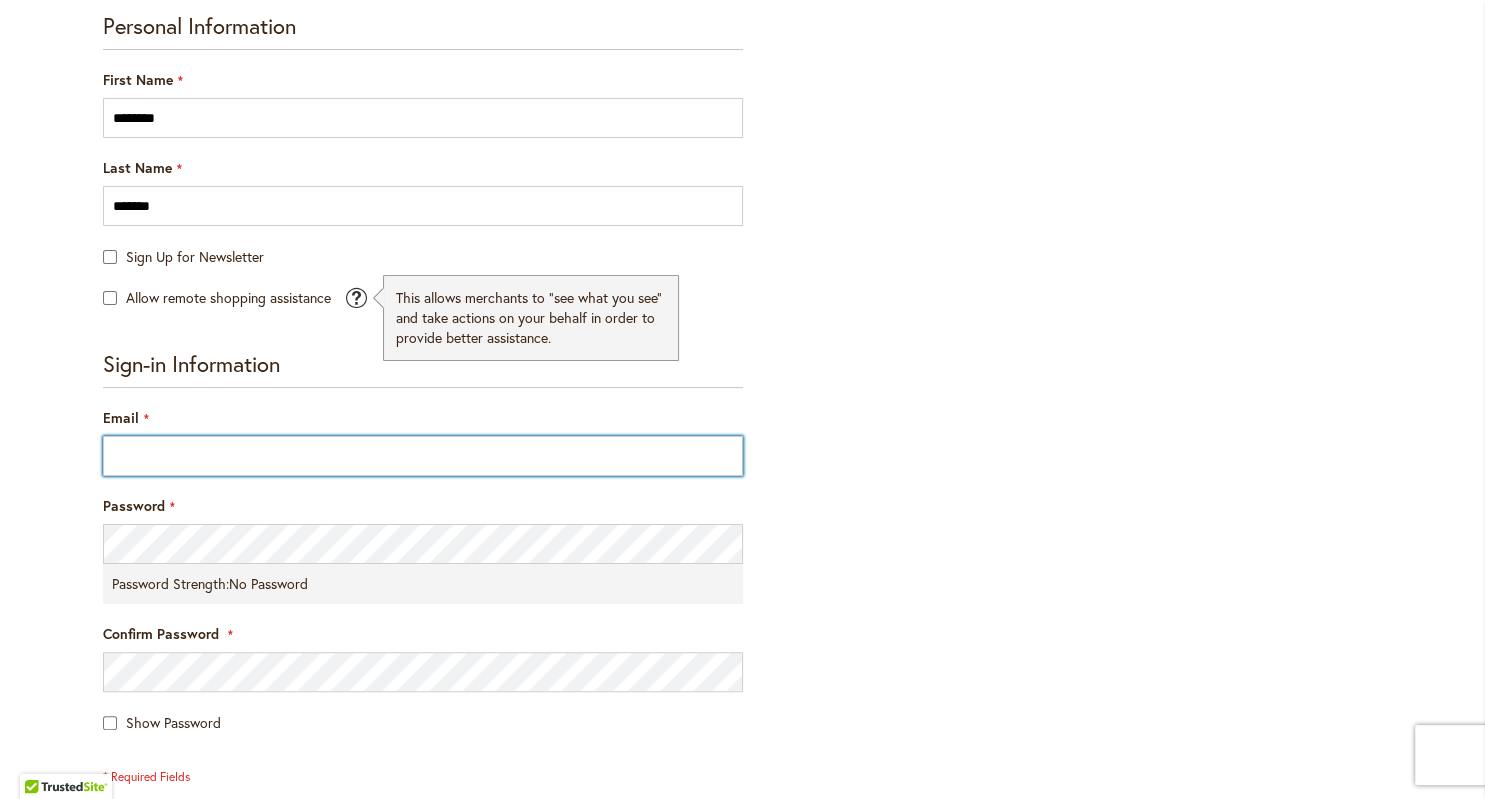 click on "Email" at bounding box center [423, 456] 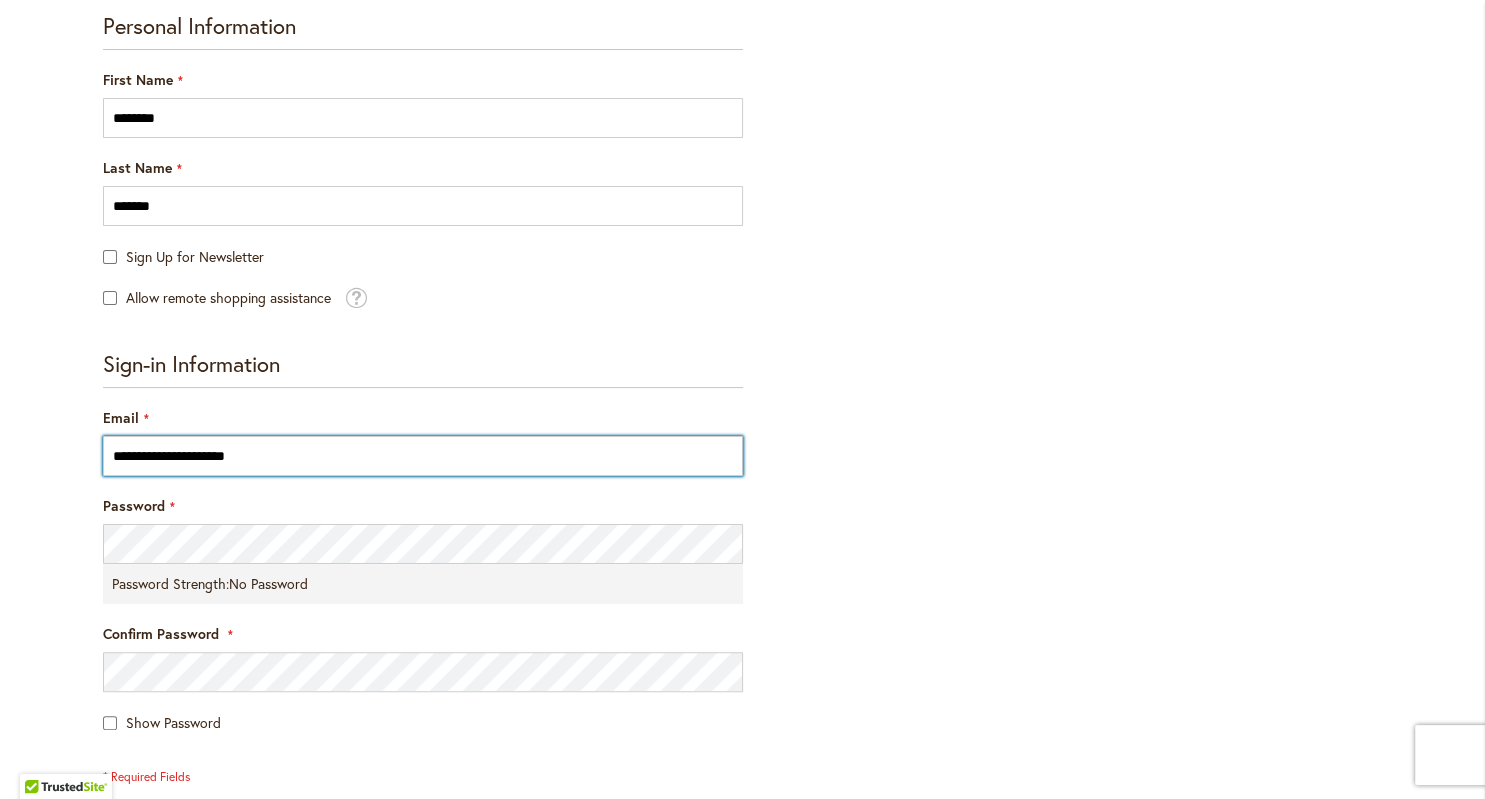 type on "**********" 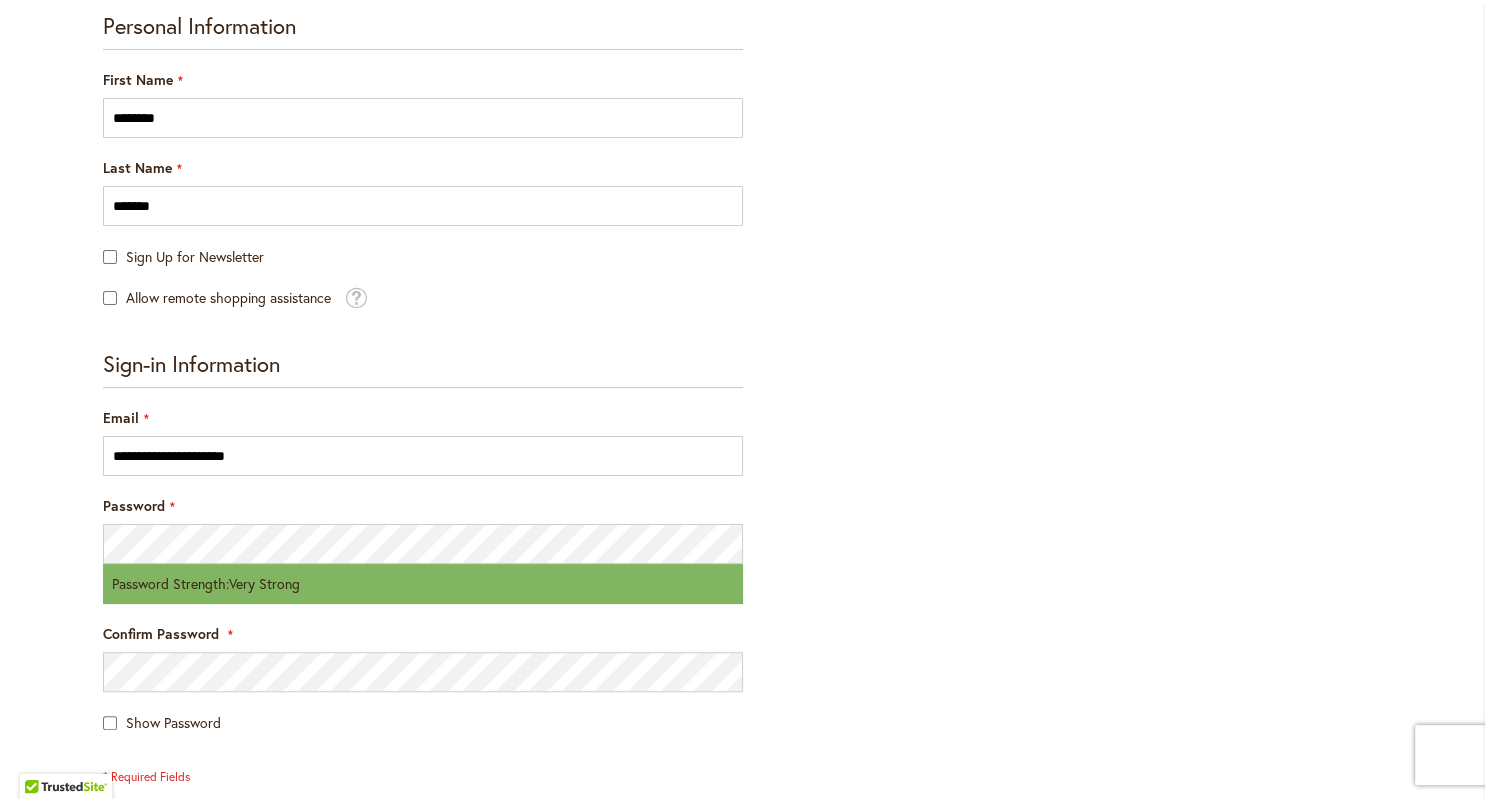 click on "**********" at bounding box center [743, 554] 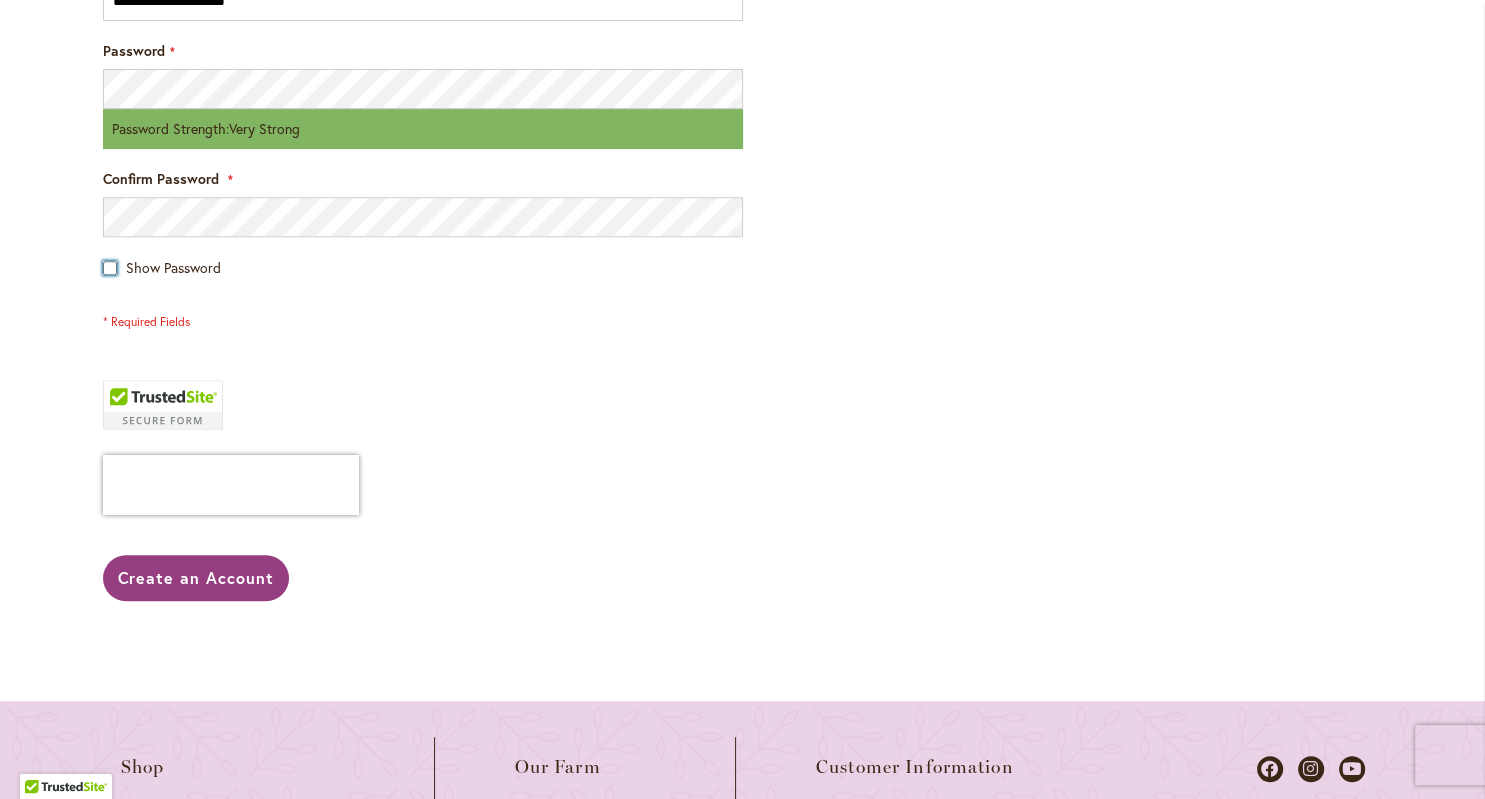 scroll, scrollTop: 883, scrollLeft: 0, axis: vertical 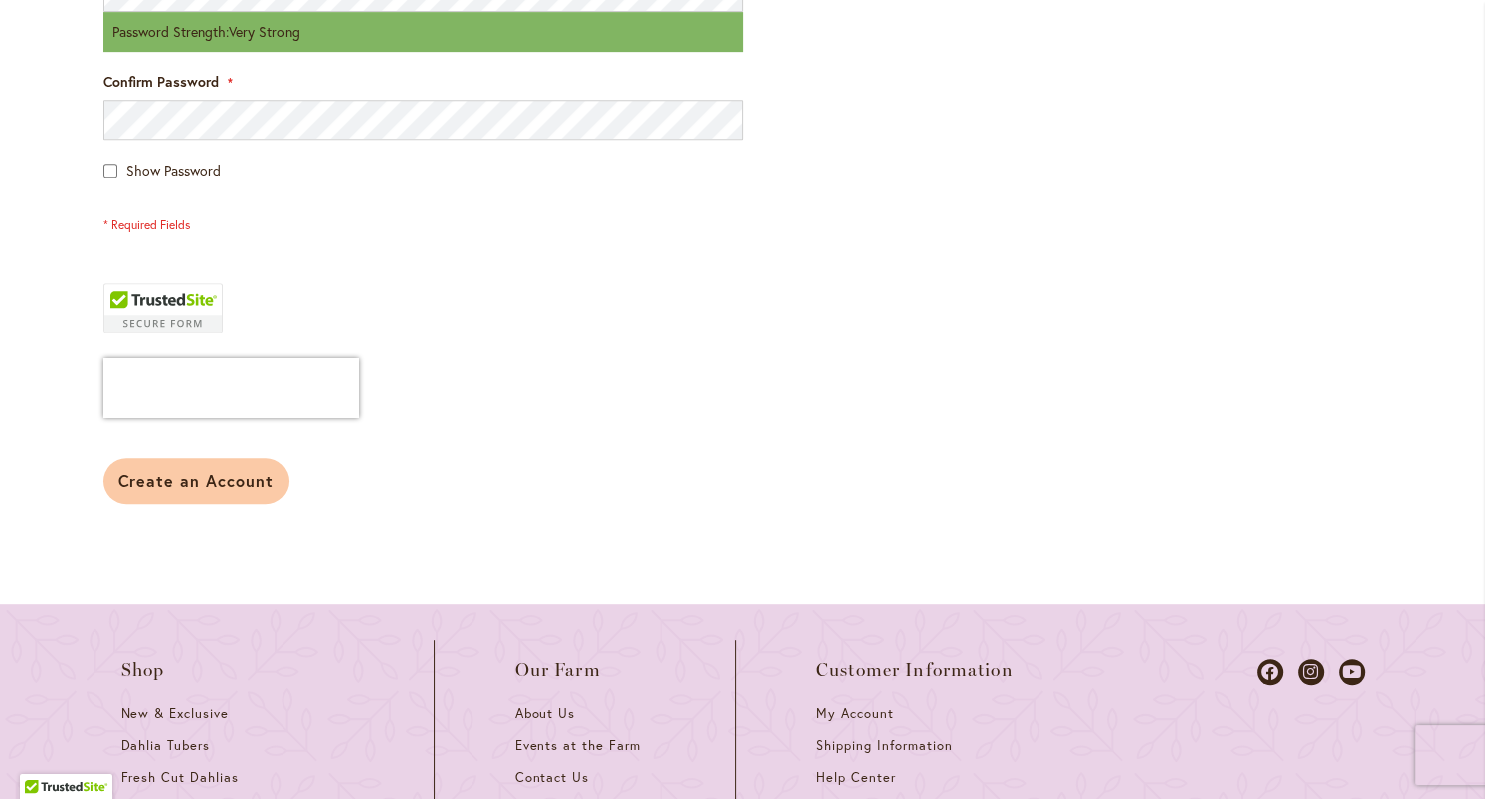 click on "Create an Account" at bounding box center [196, 480] 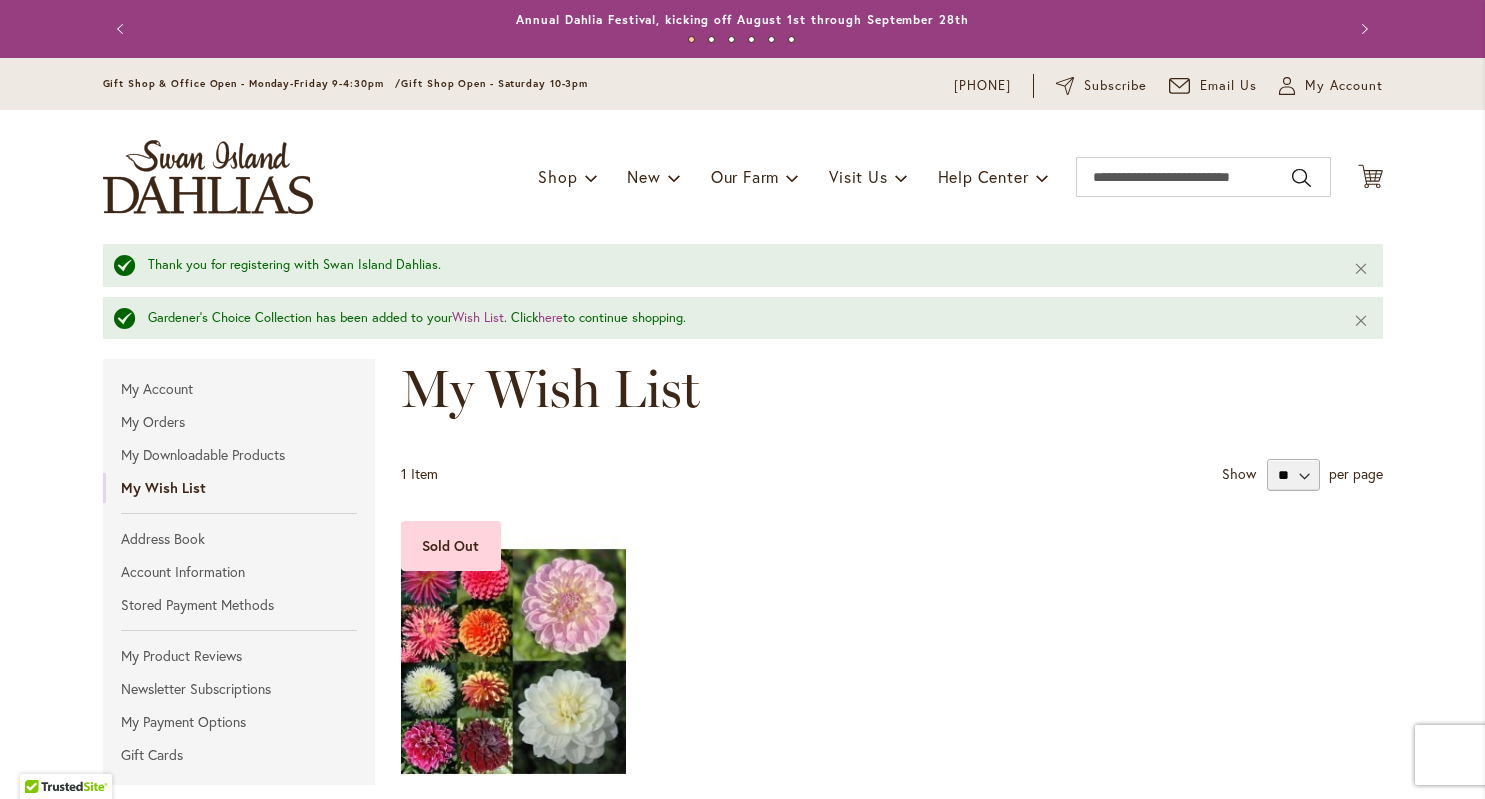 scroll, scrollTop: 0, scrollLeft: 0, axis: both 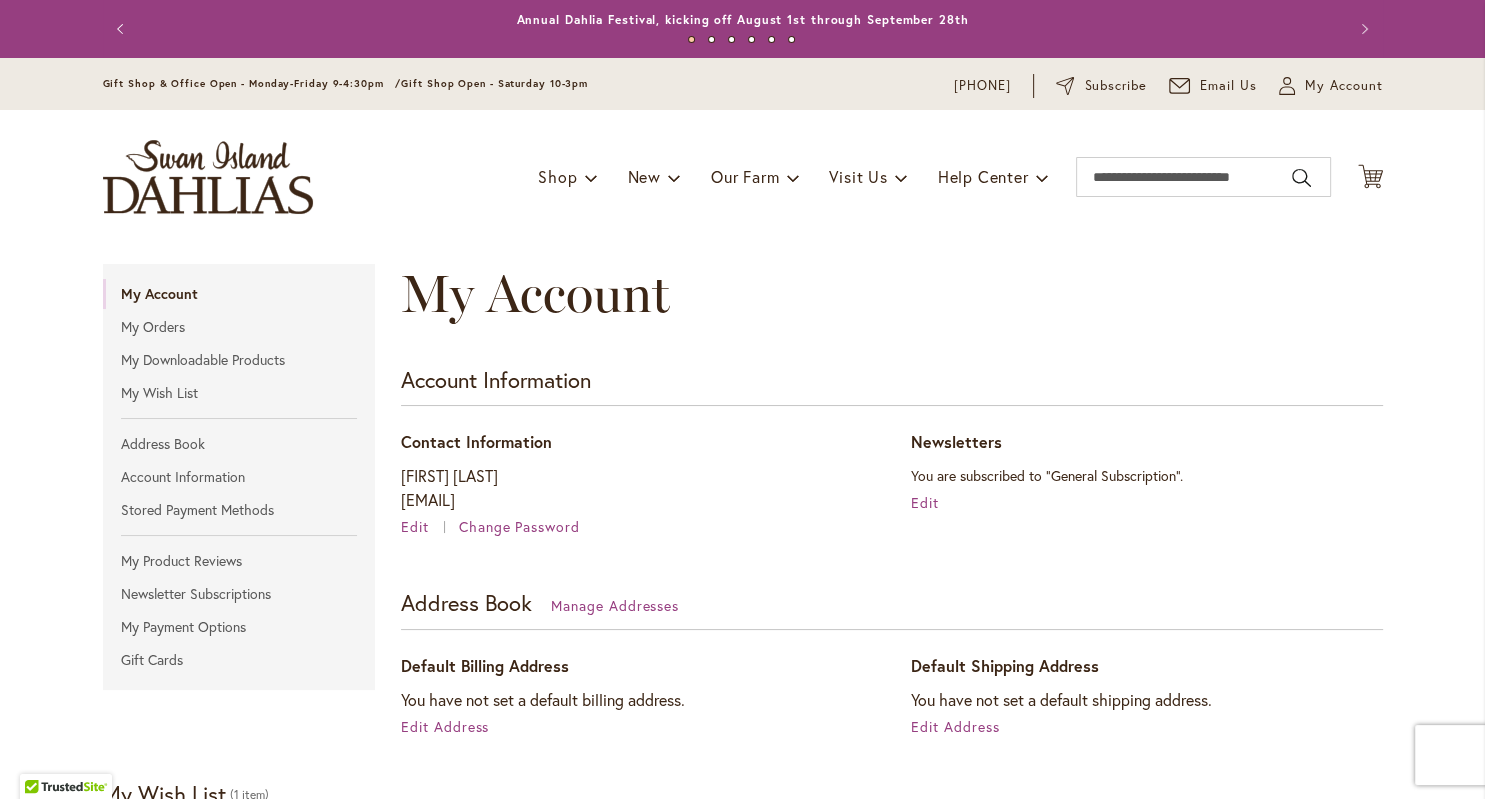type on "**********" 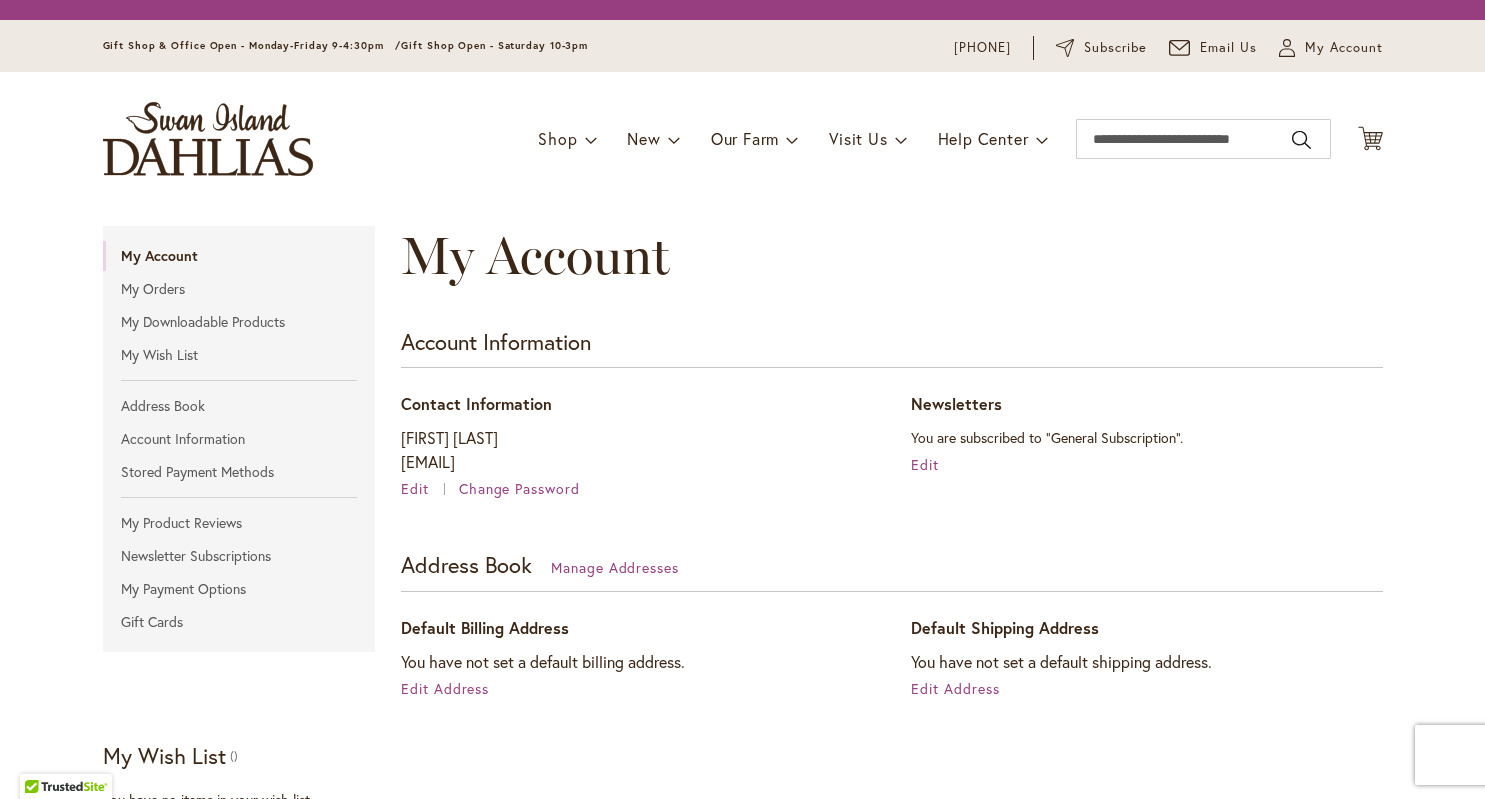 scroll, scrollTop: 0, scrollLeft: 0, axis: both 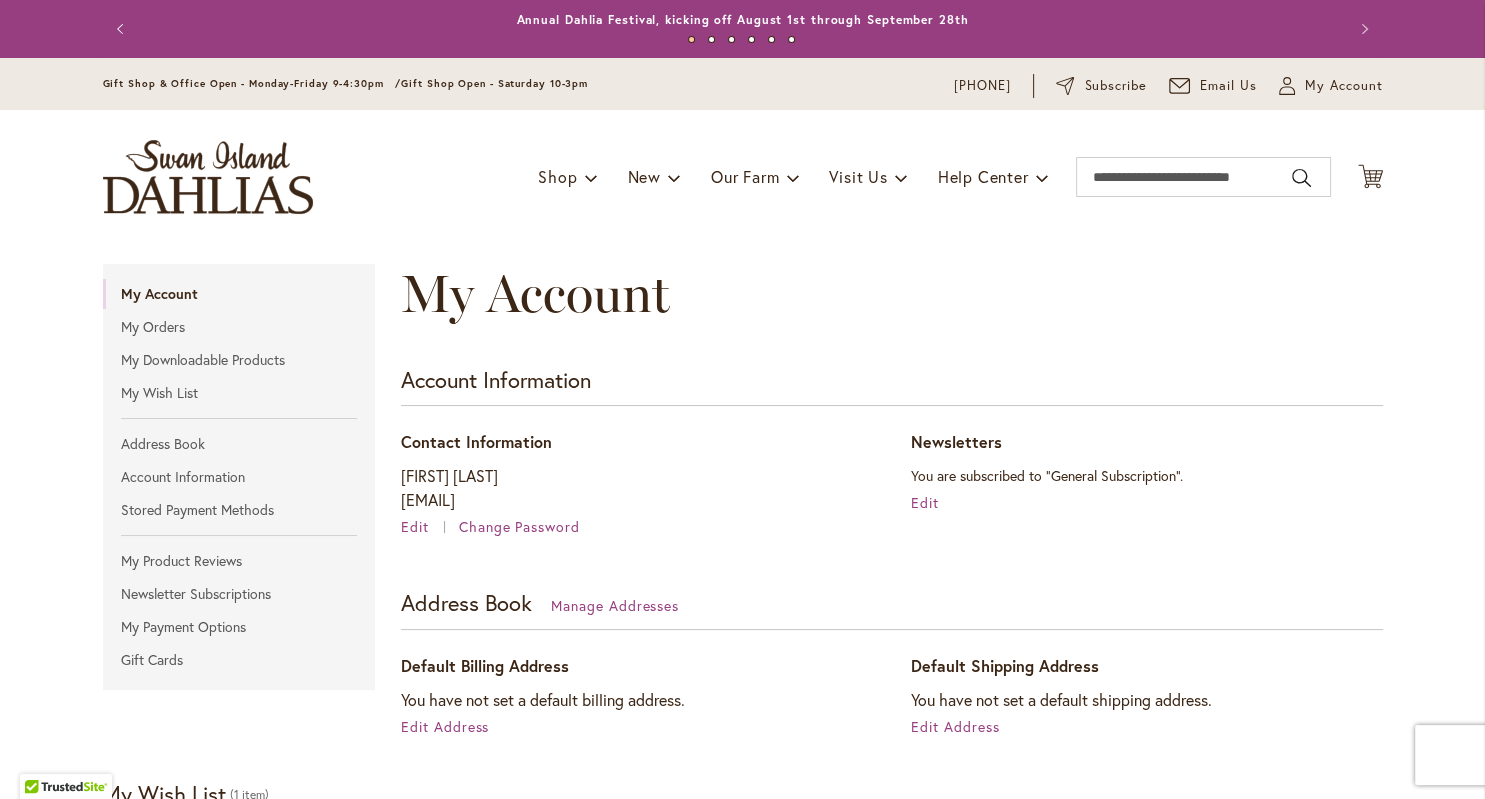 click at bounding box center (208, 177) 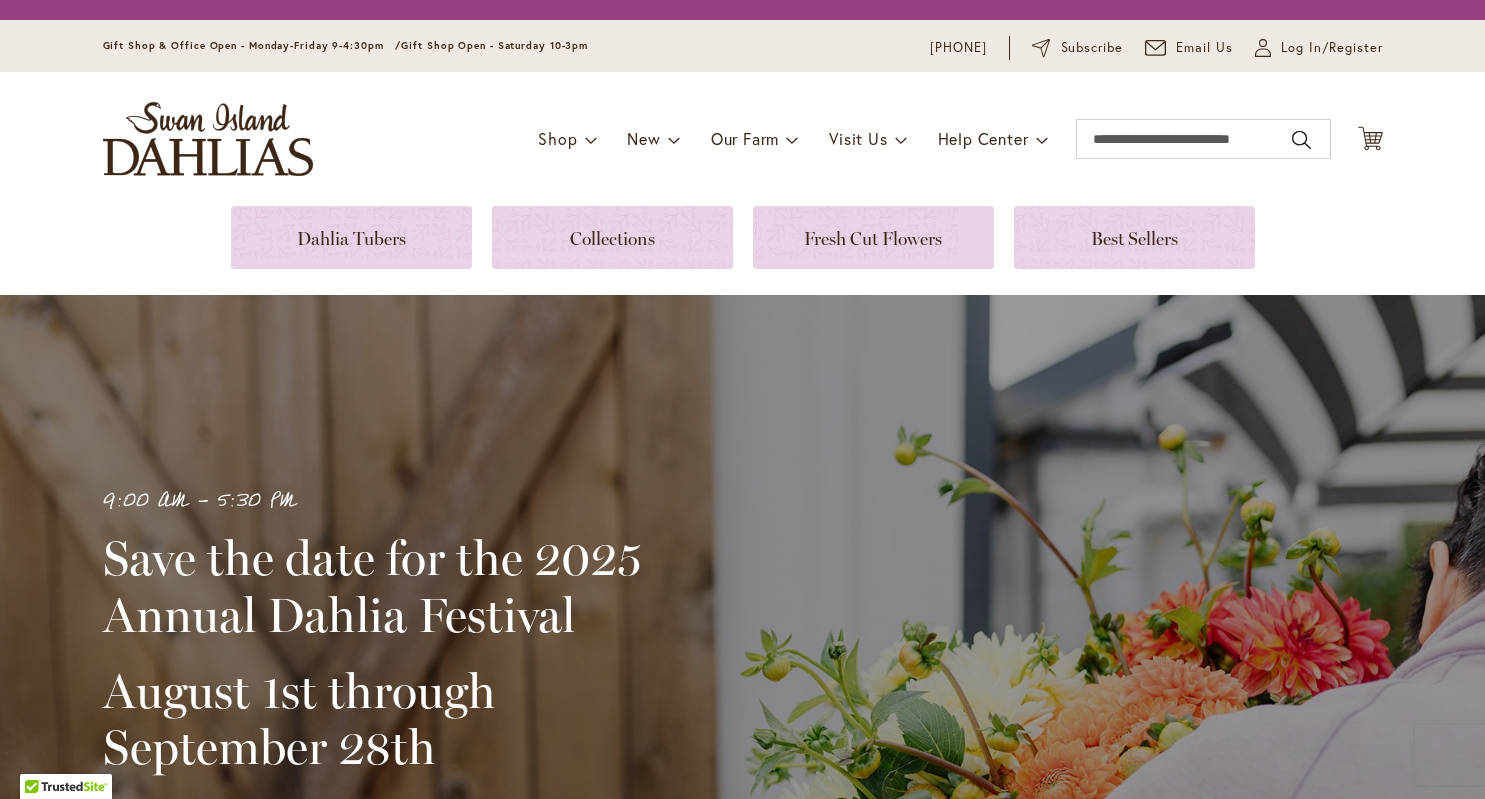 scroll, scrollTop: 0, scrollLeft: 0, axis: both 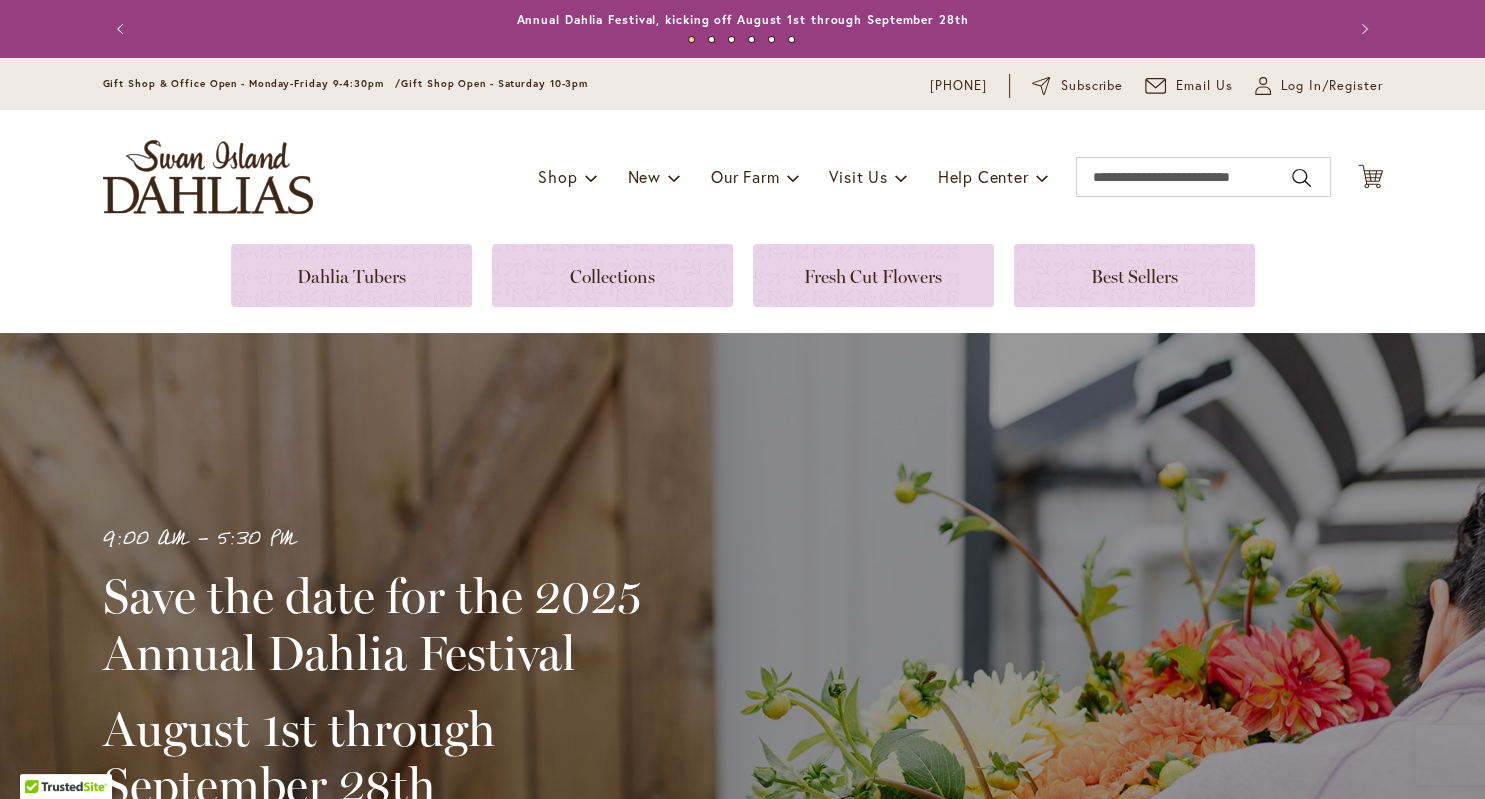 click on "Toggle Nav
Shop
Dahlia Tubers
Collections
Fresh Cut Dahlias
Gardening Supplies
Gift Cards
Request a Catalog
Gifts, Clothing & Specialty Items" at bounding box center (743, 177) 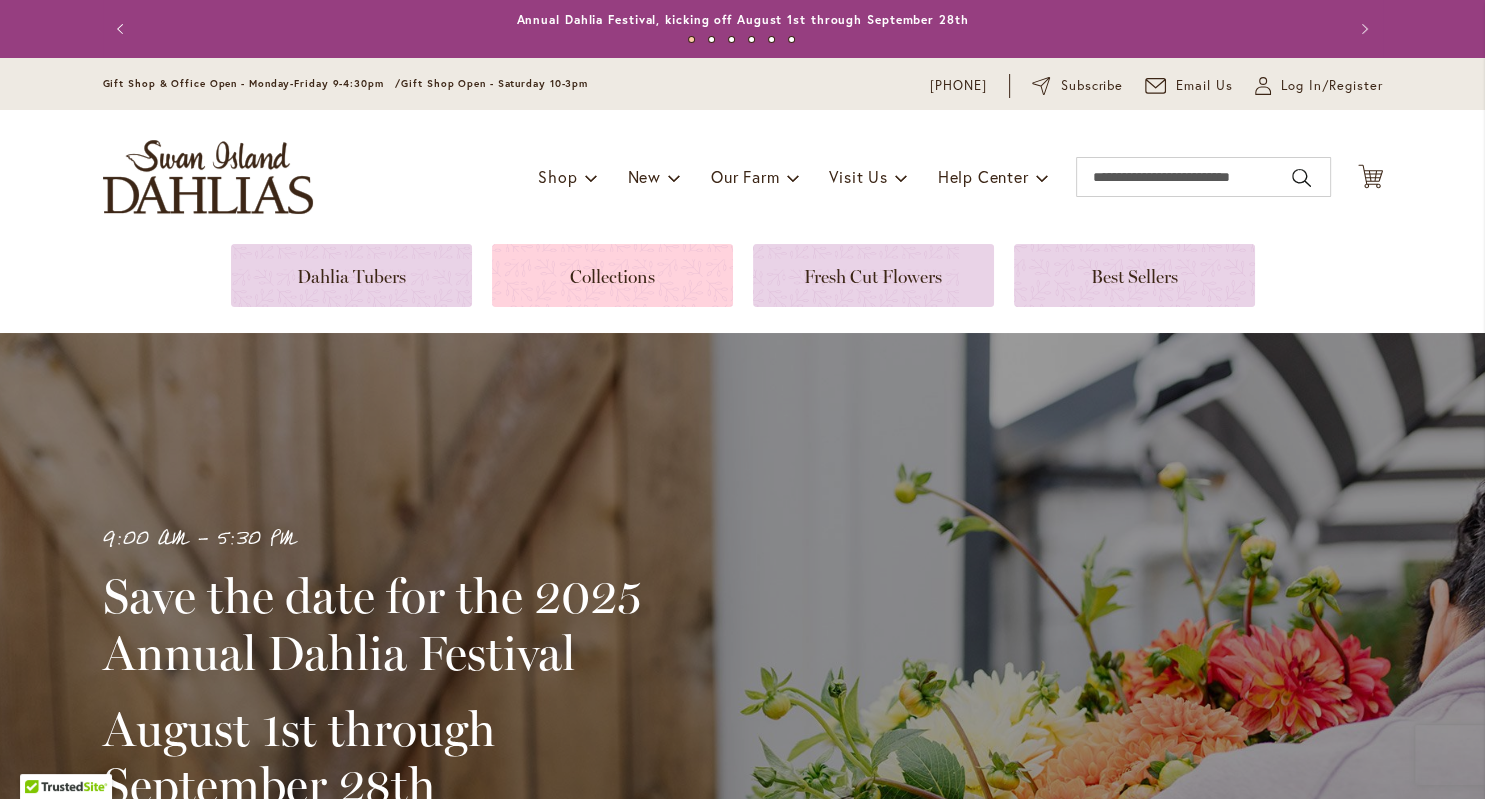 click at bounding box center (612, 275) 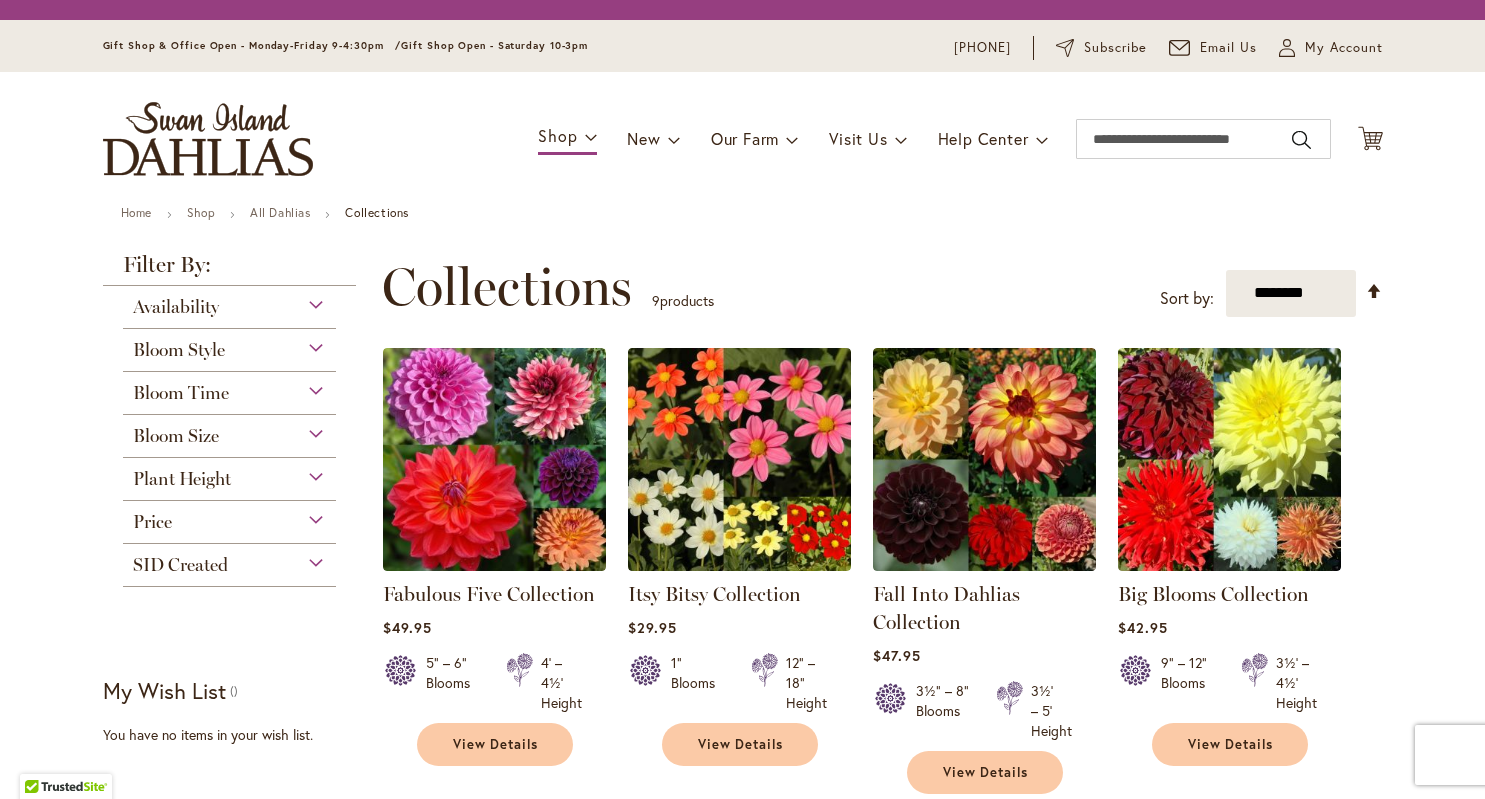 scroll, scrollTop: 0, scrollLeft: 0, axis: both 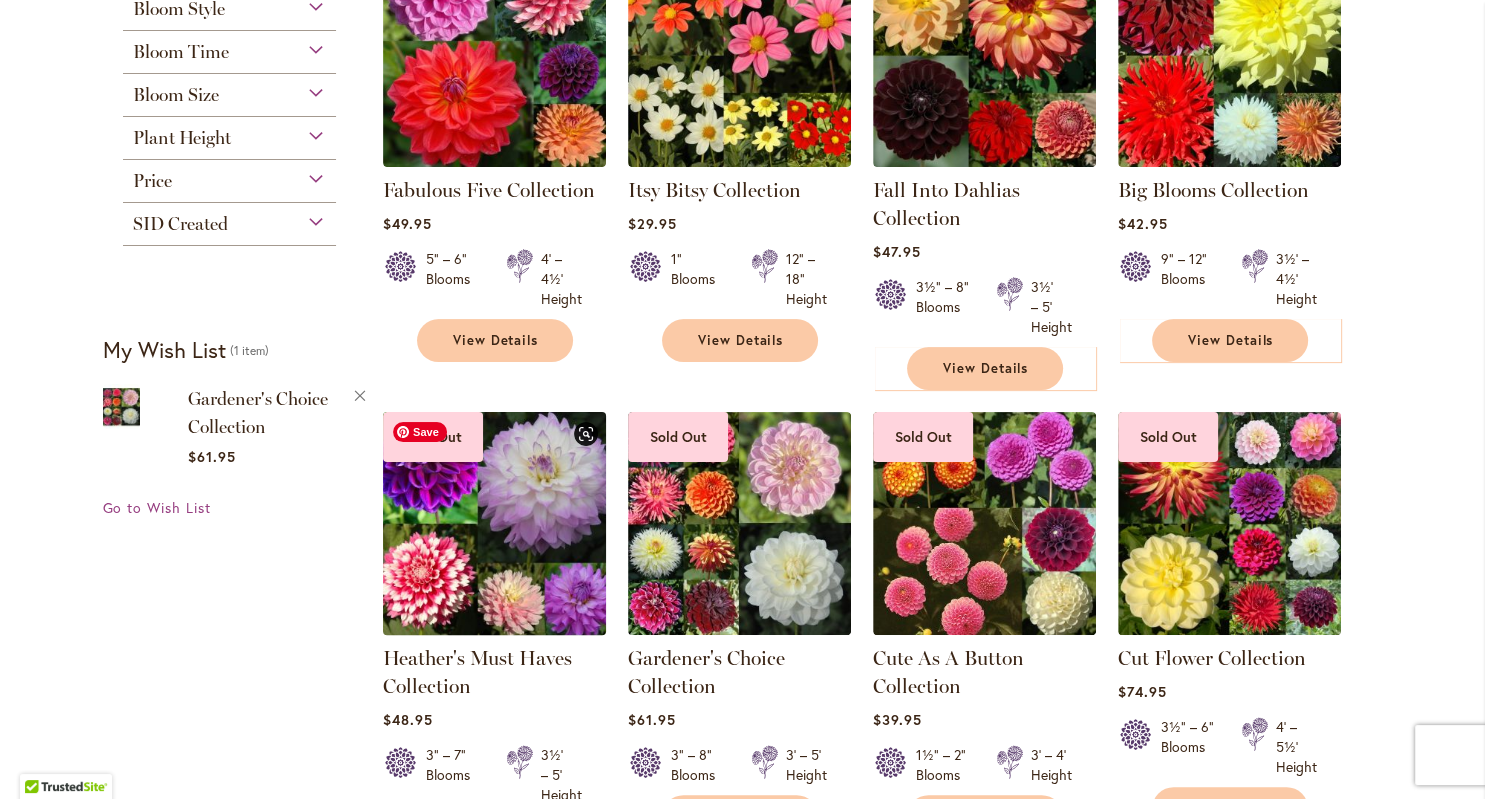 click at bounding box center (494, 523) 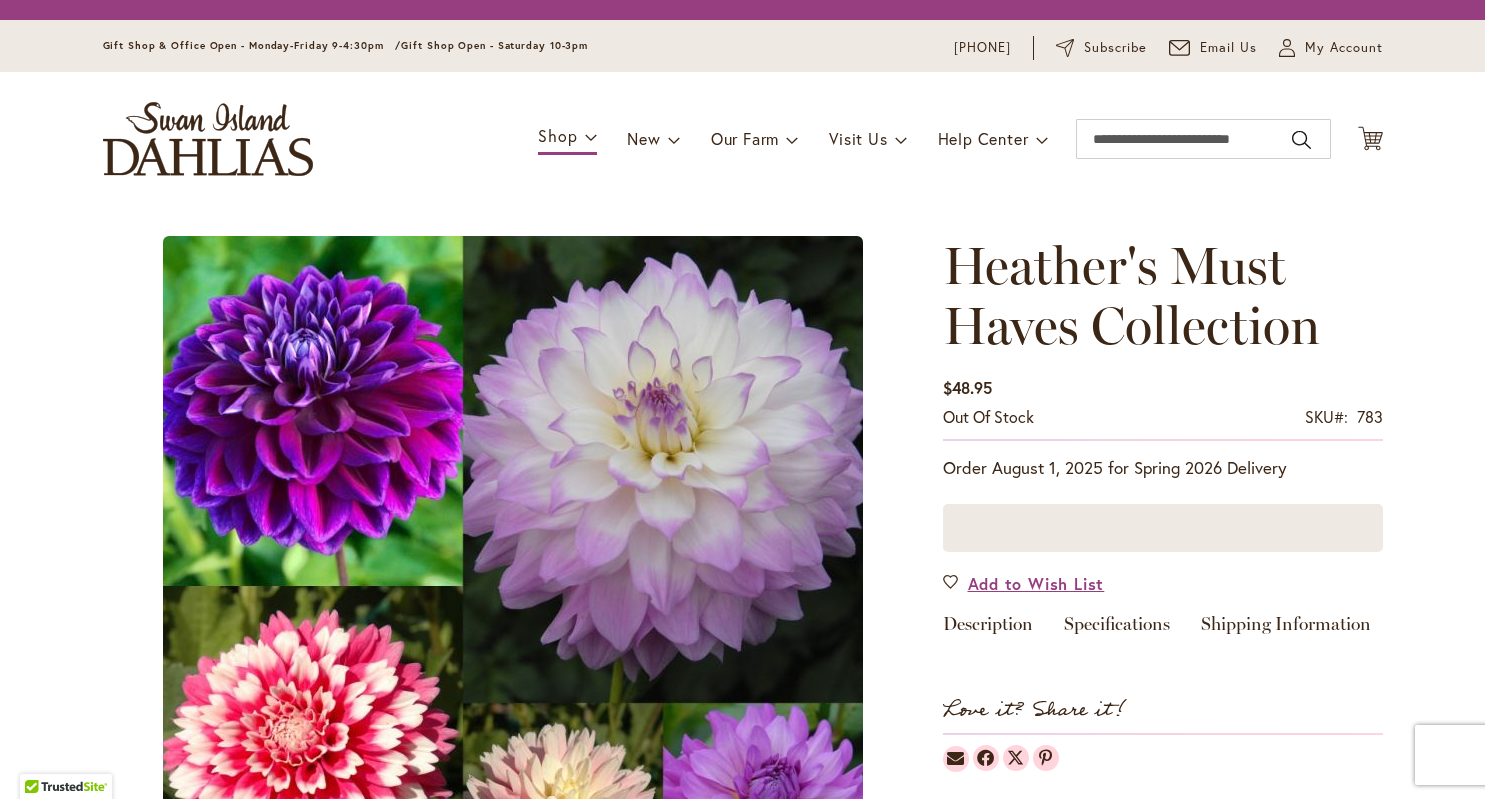 scroll, scrollTop: 0, scrollLeft: 0, axis: both 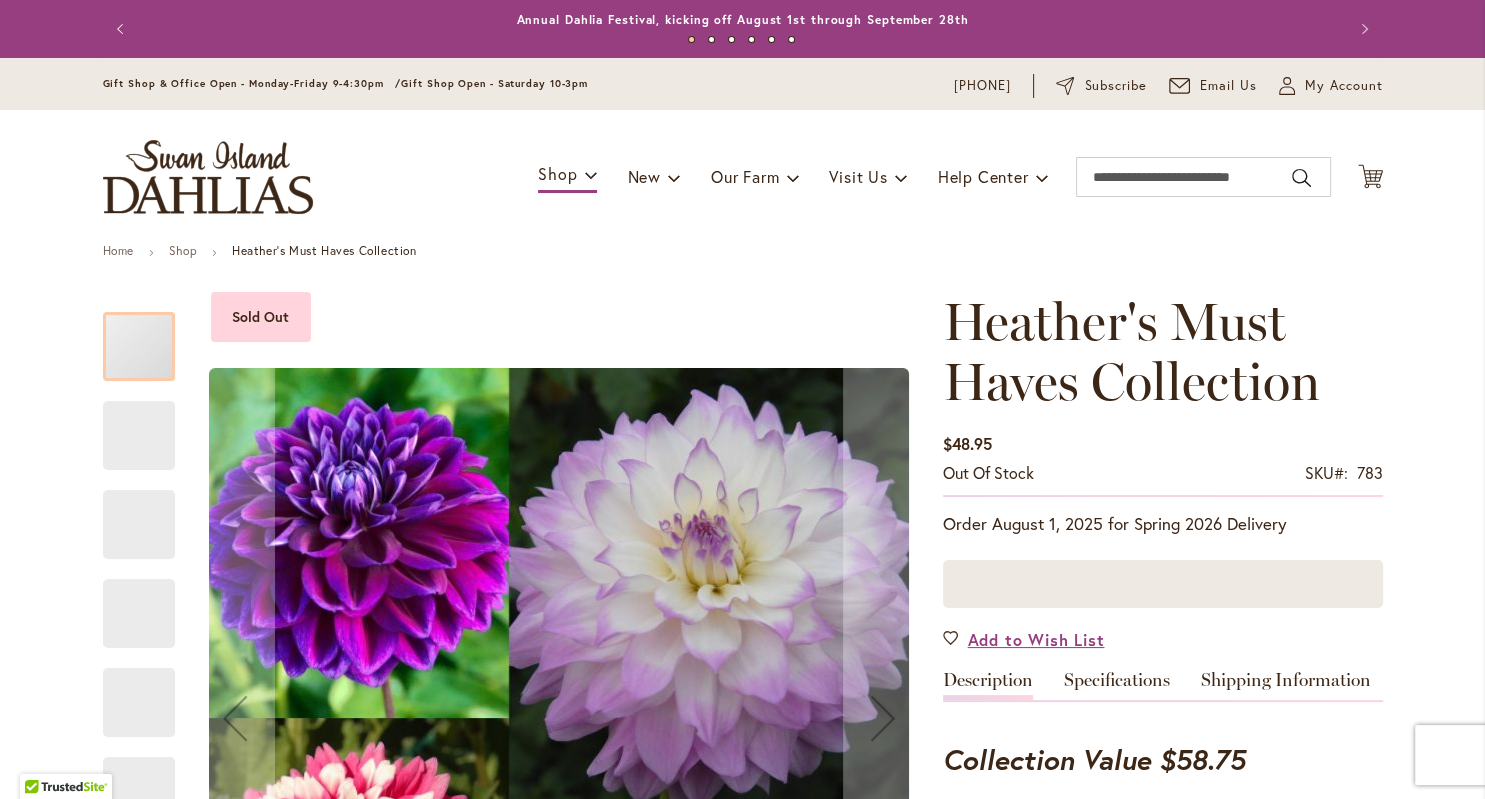 type on "********" 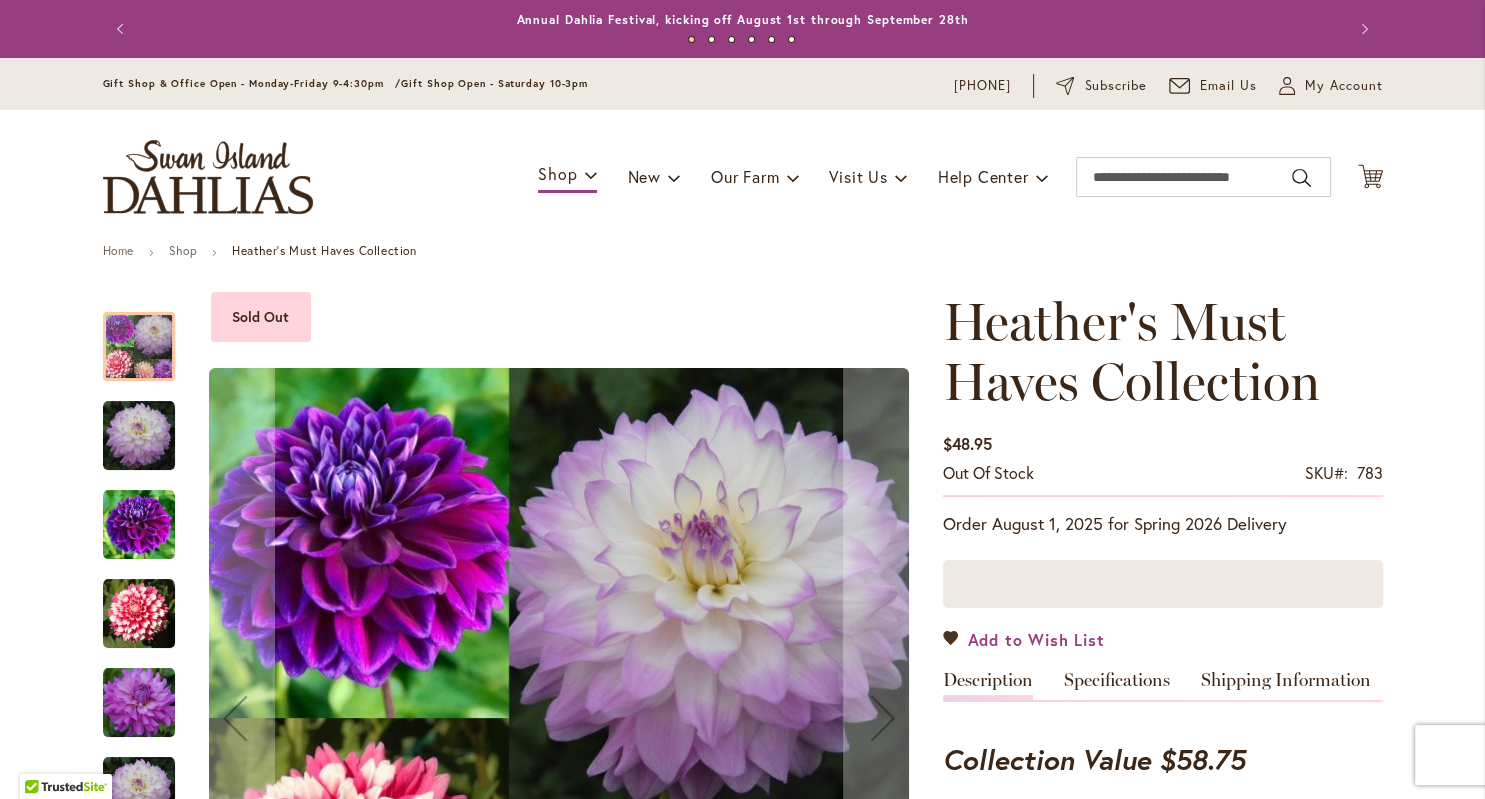 click on "Add to Wish List" at bounding box center (1036, 639) 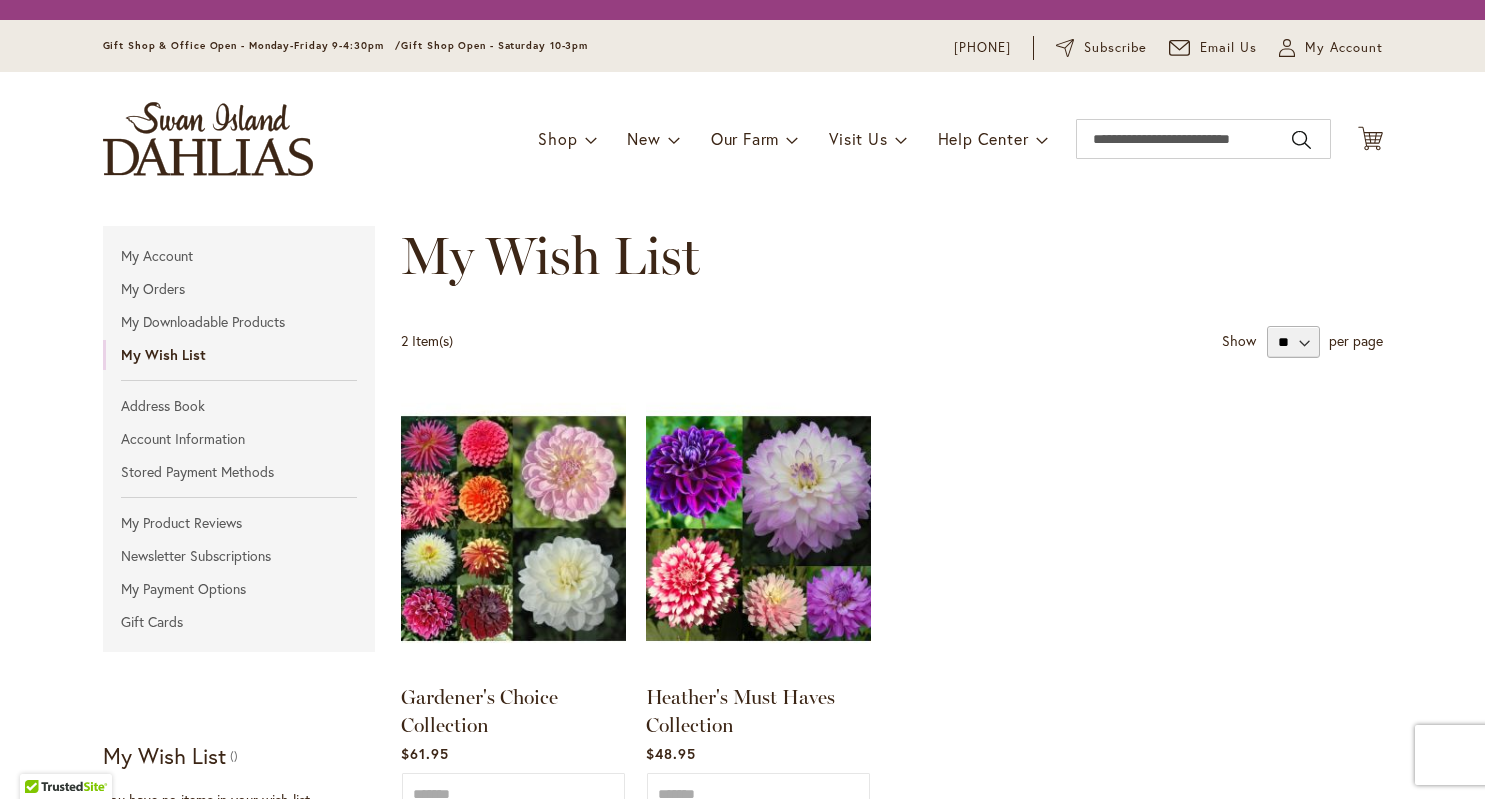 scroll, scrollTop: 0, scrollLeft: 0, axis: both 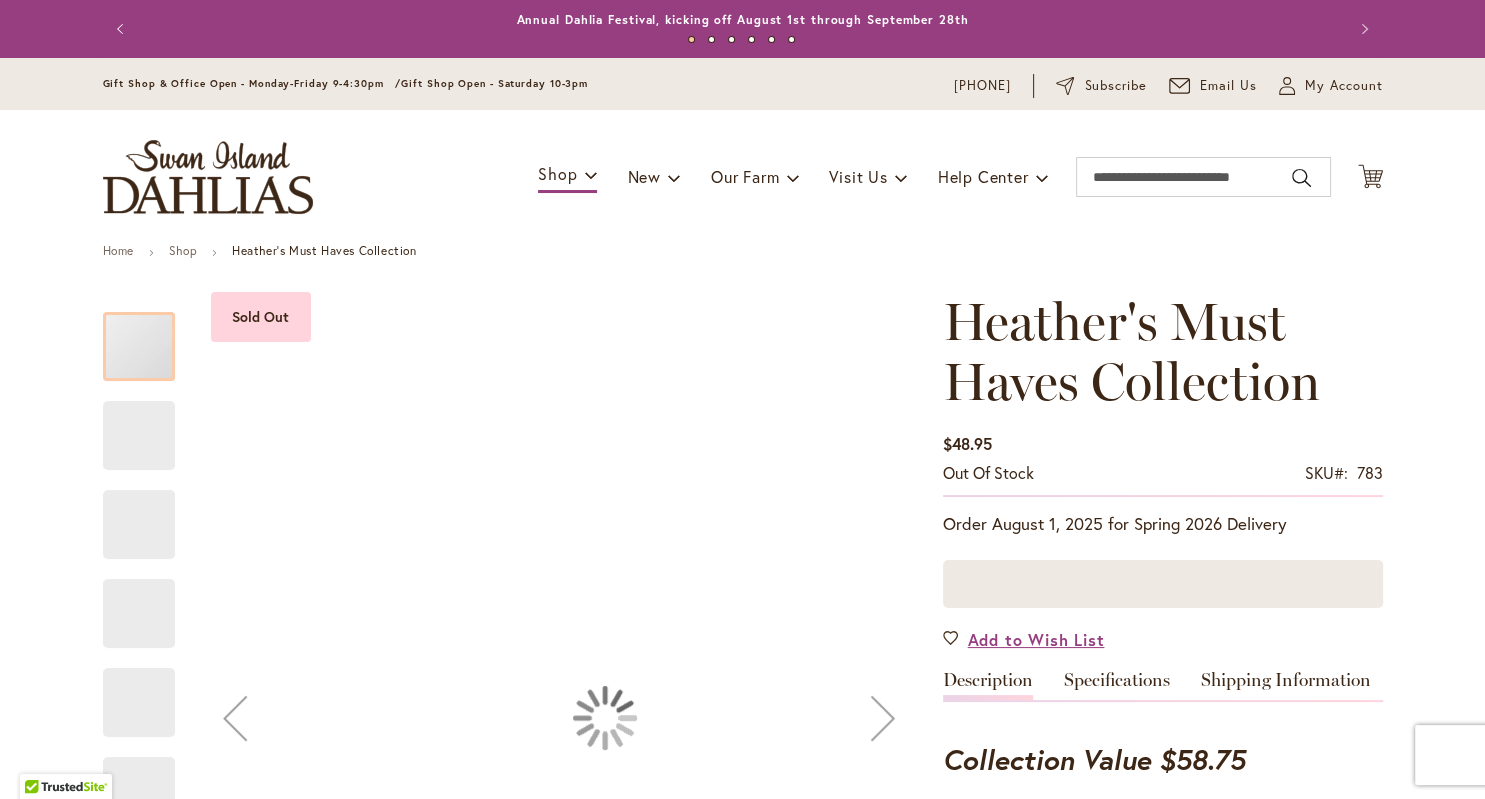 type on "********" 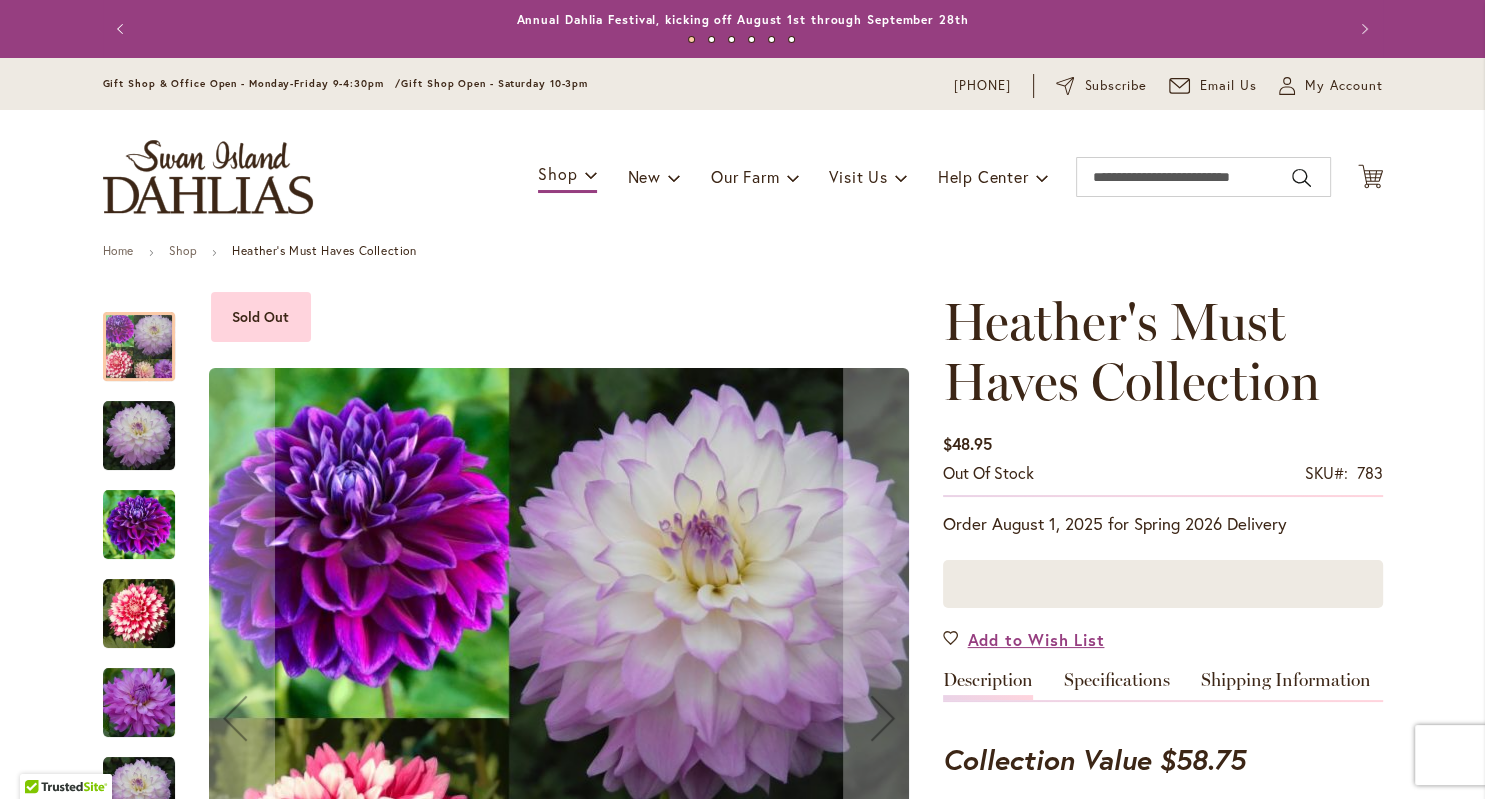 type on "**********" 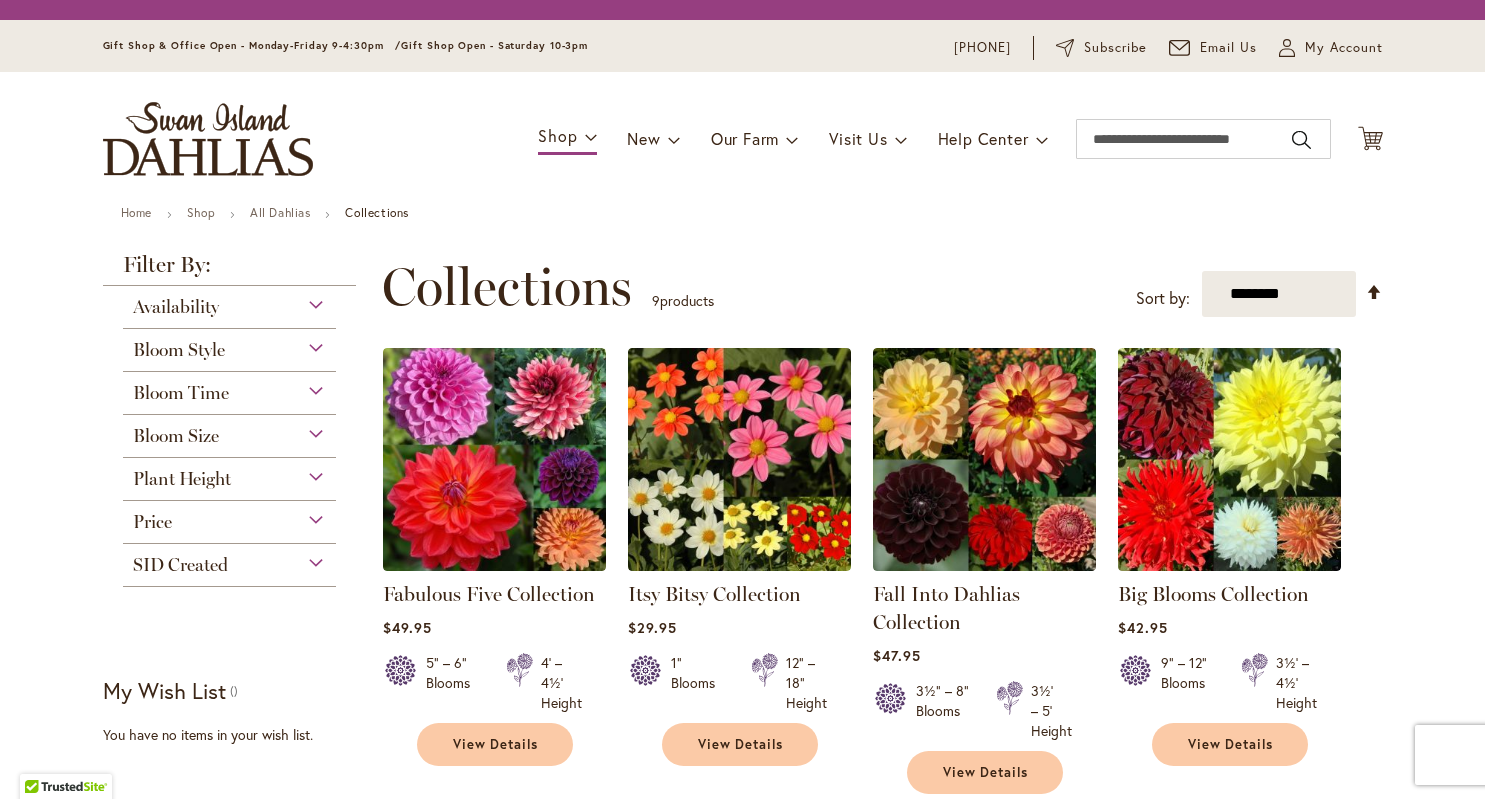 scroll, scrollTop: 0, scrollLeft: 0, axis: both 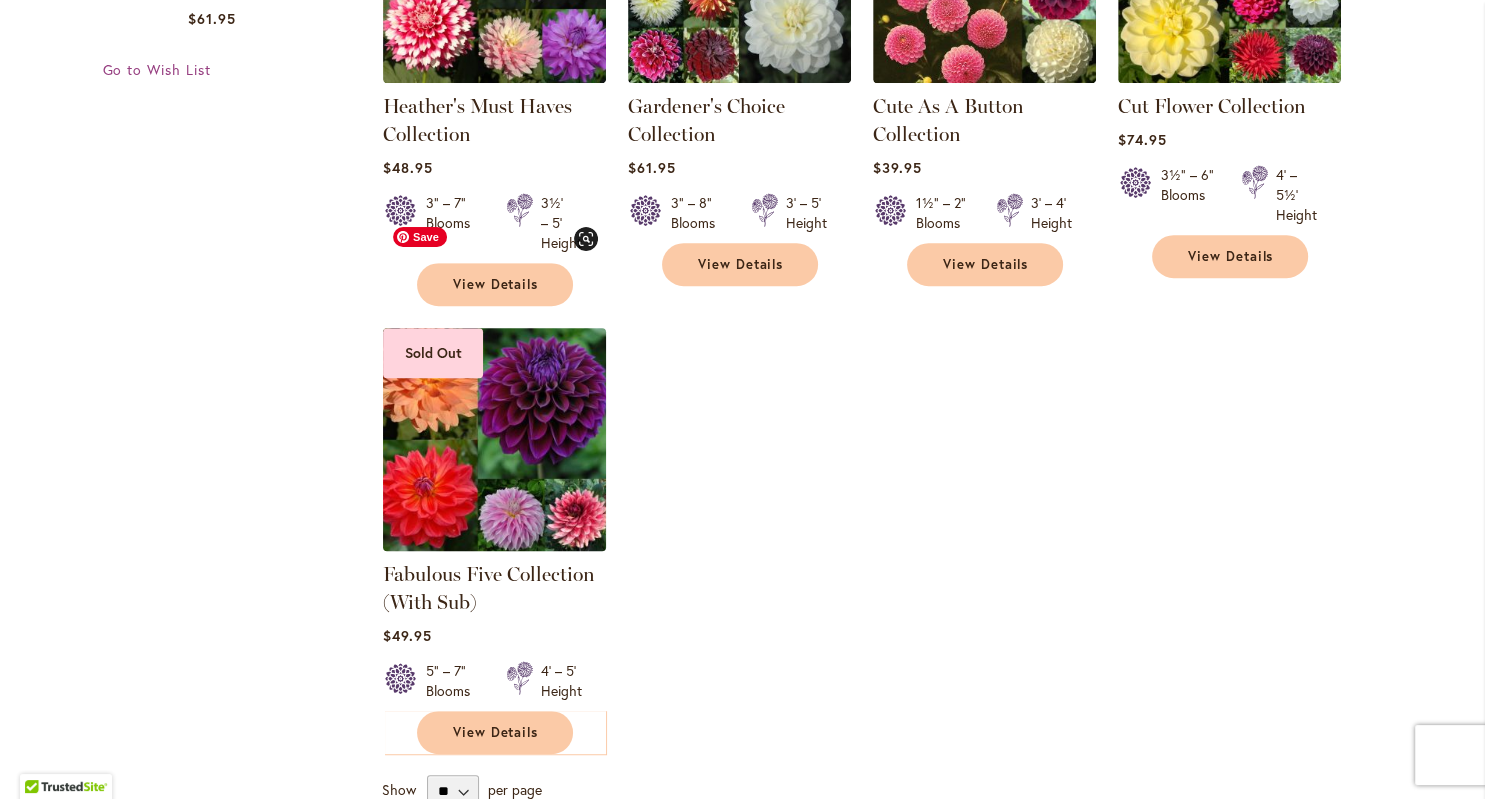 click at bounding box center (494, 439) 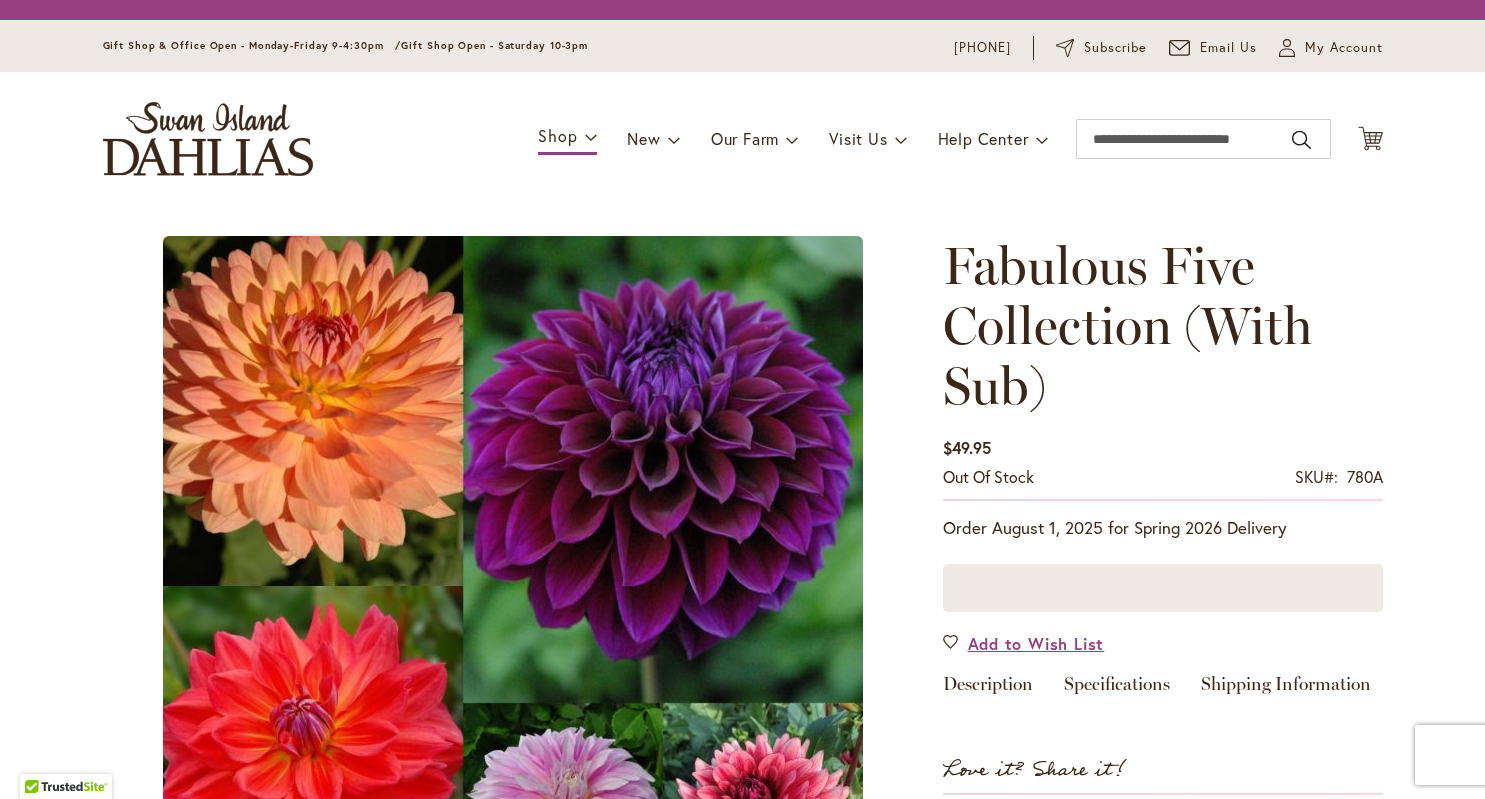scroll, scrollTop: 0, scrollLeft: 0, axis: both 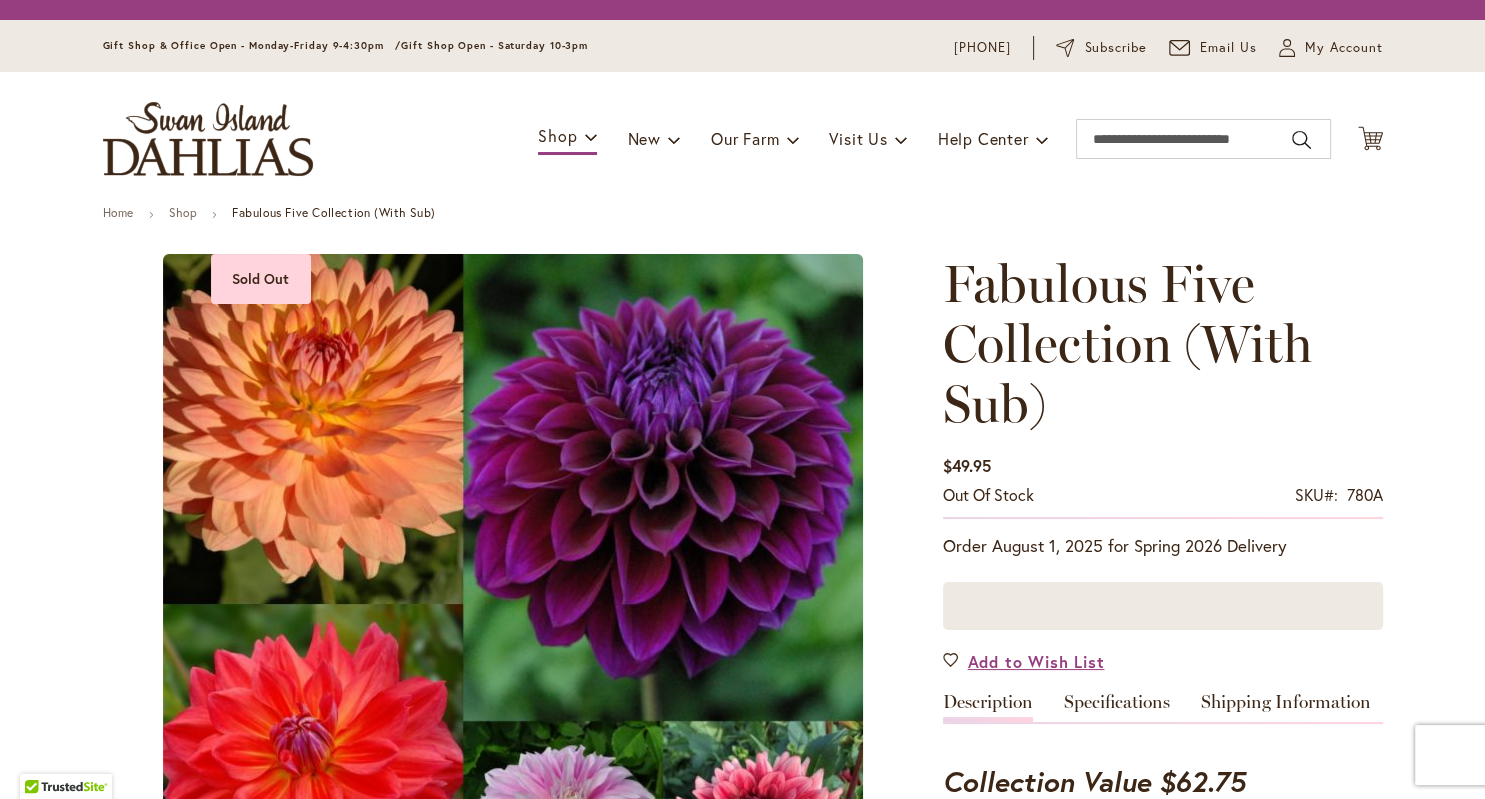 type on "********" 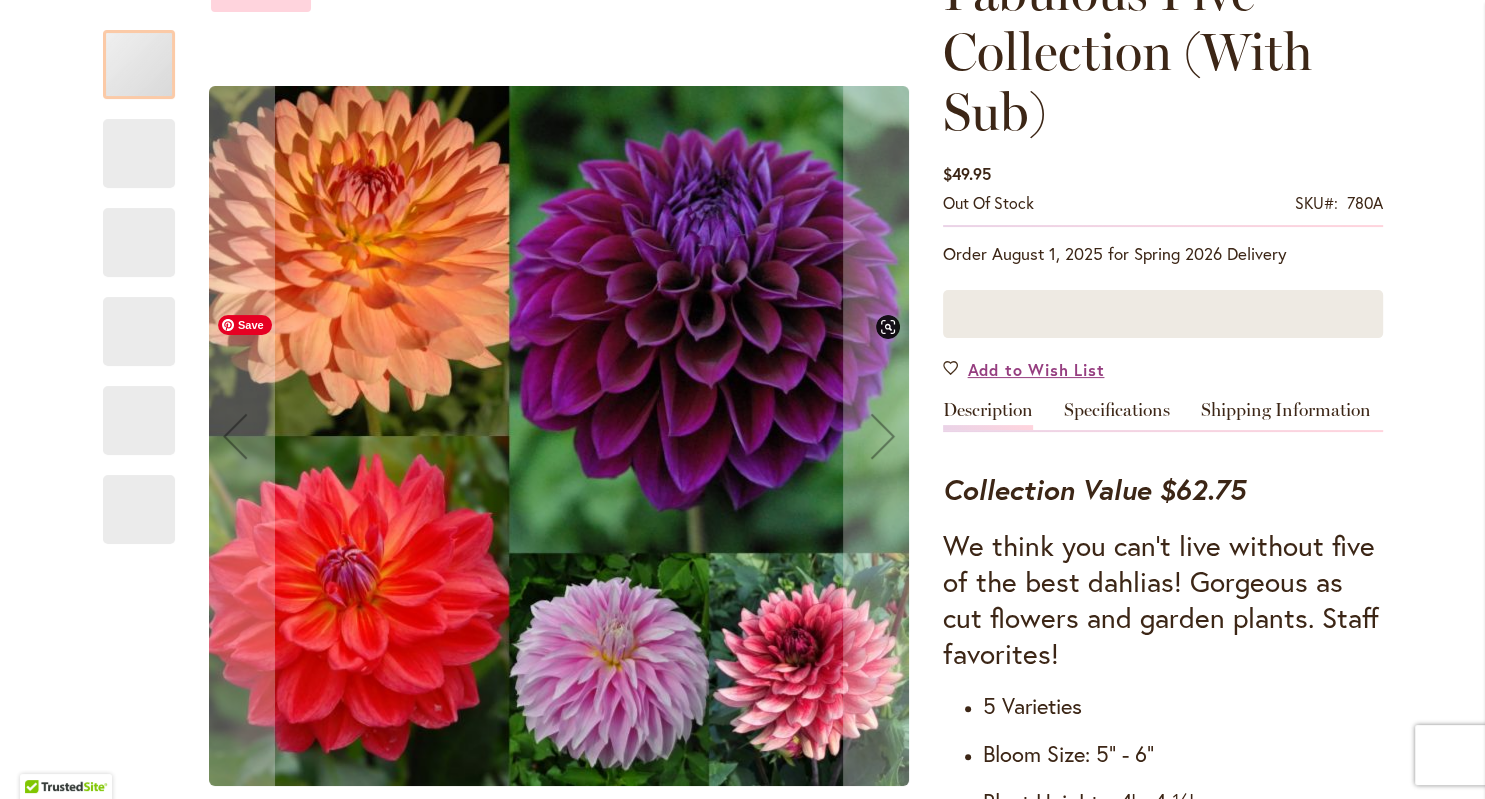 scroll, scrollTop: 331, scrollLeft: 0, axis: vertical 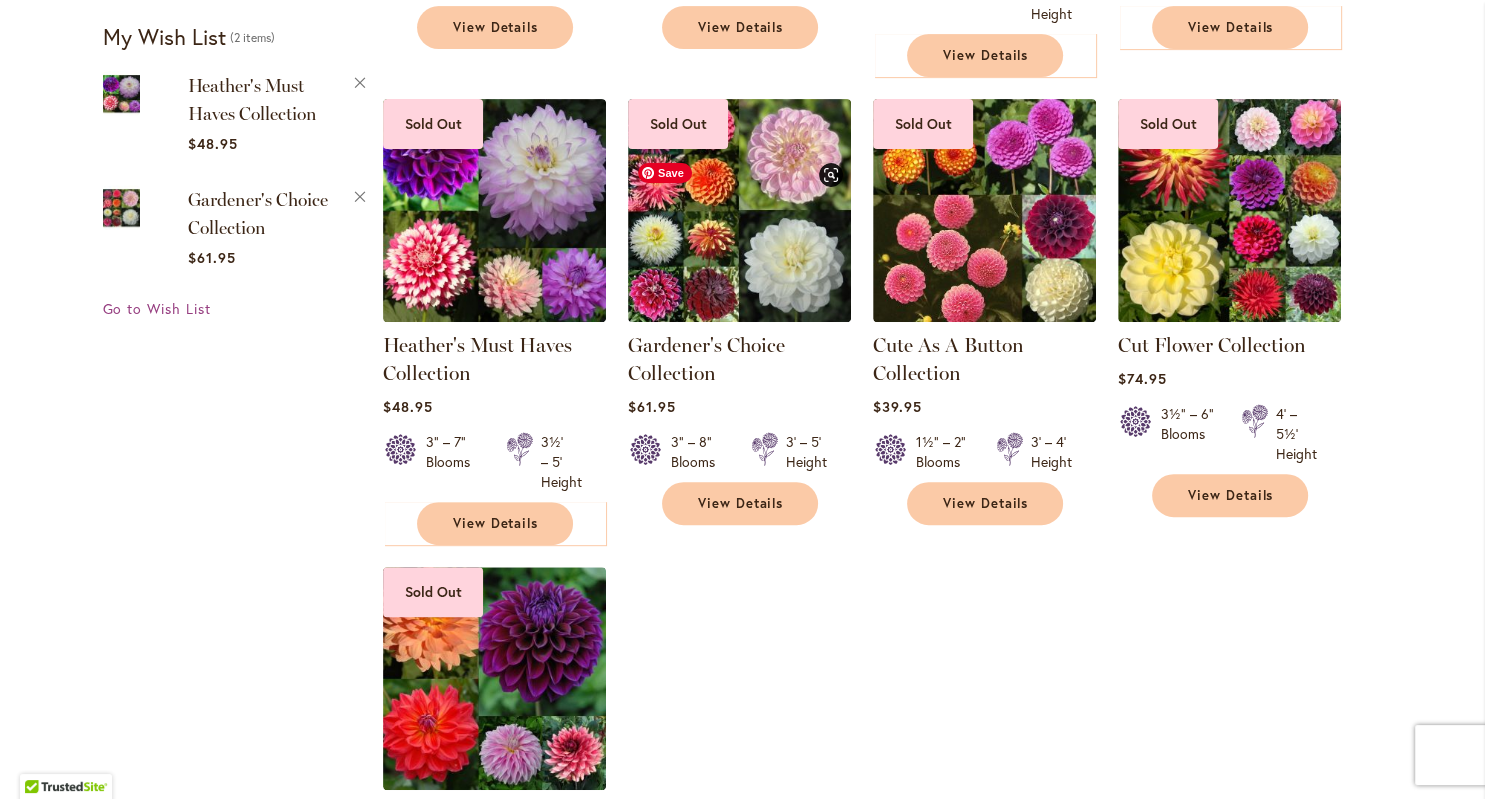 type on "**********" 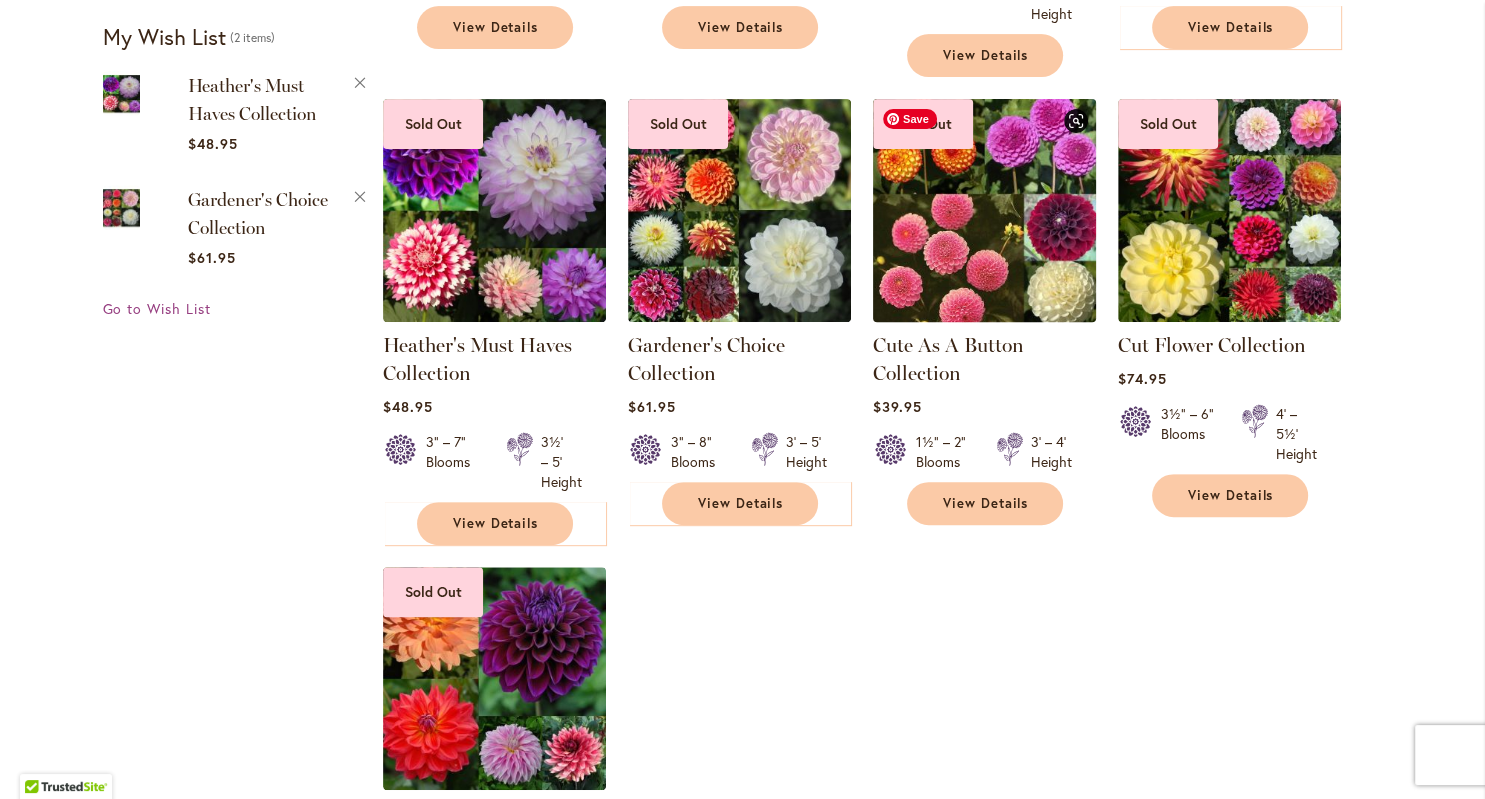 scroll, scrollTop: 313, scrollLeft: 0, axis: vertical 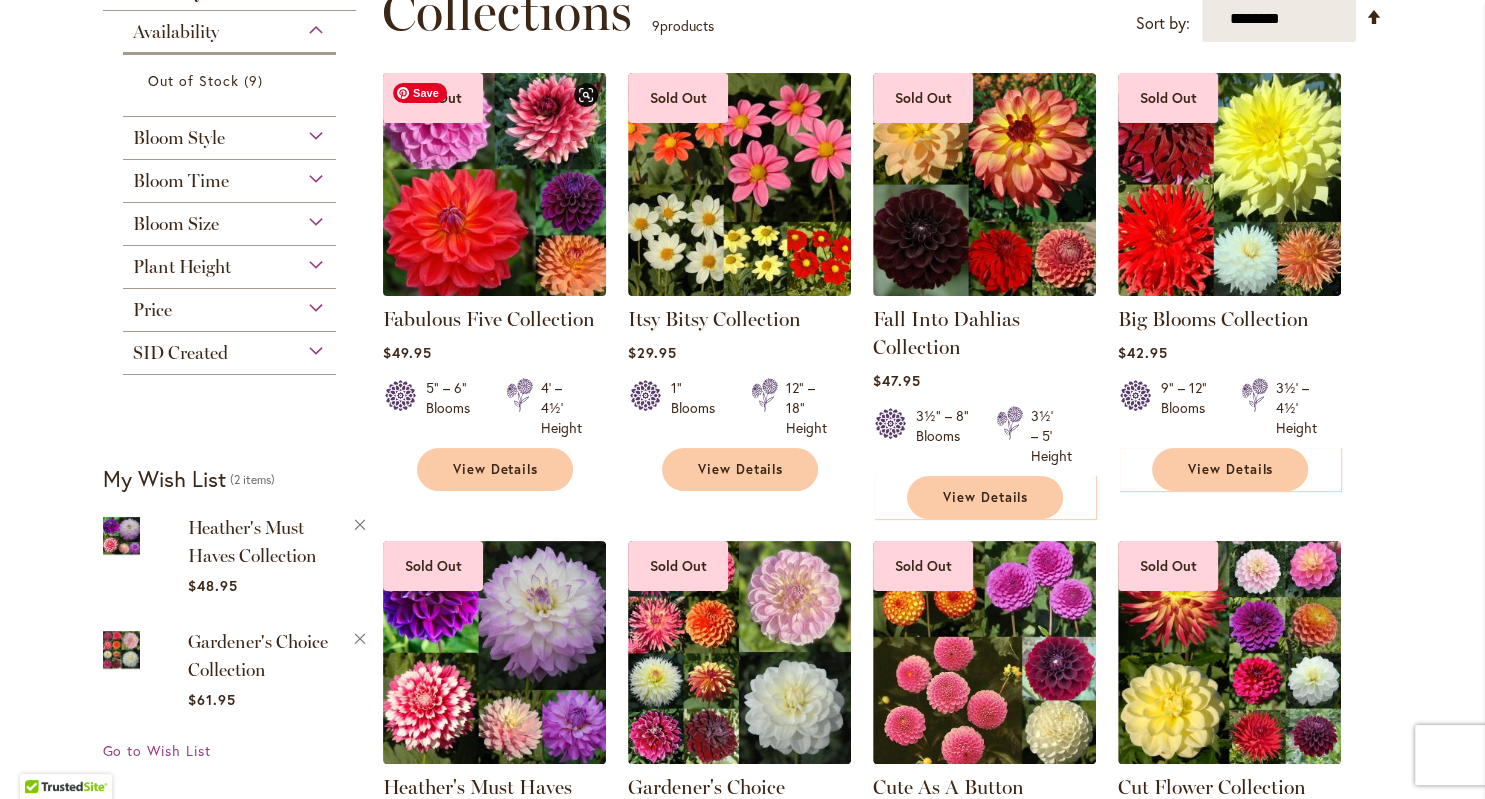 click at bounding box center (494, 184) 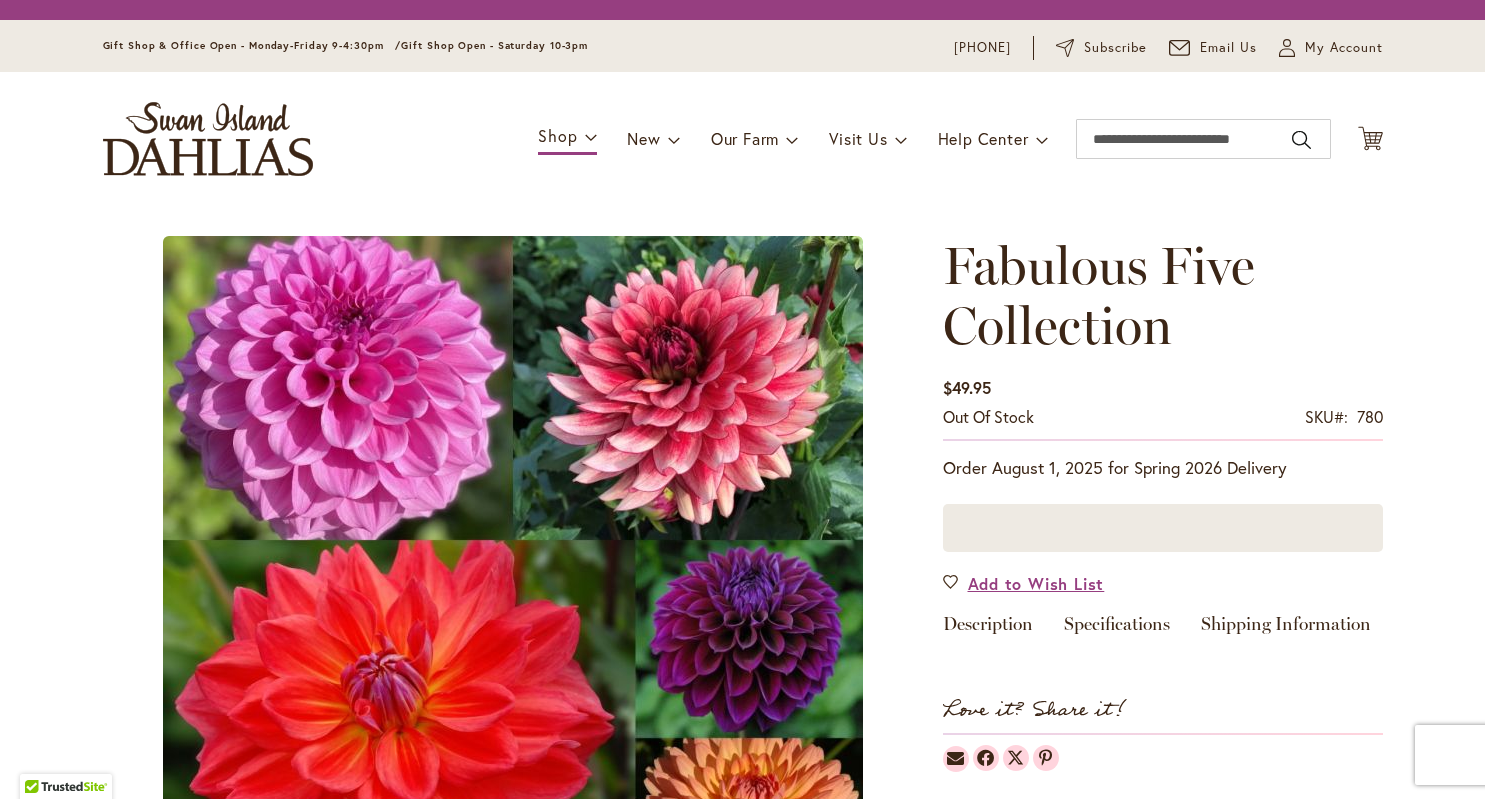 scroll, scrollTop: 0, scrollLeft: 0, axis: both 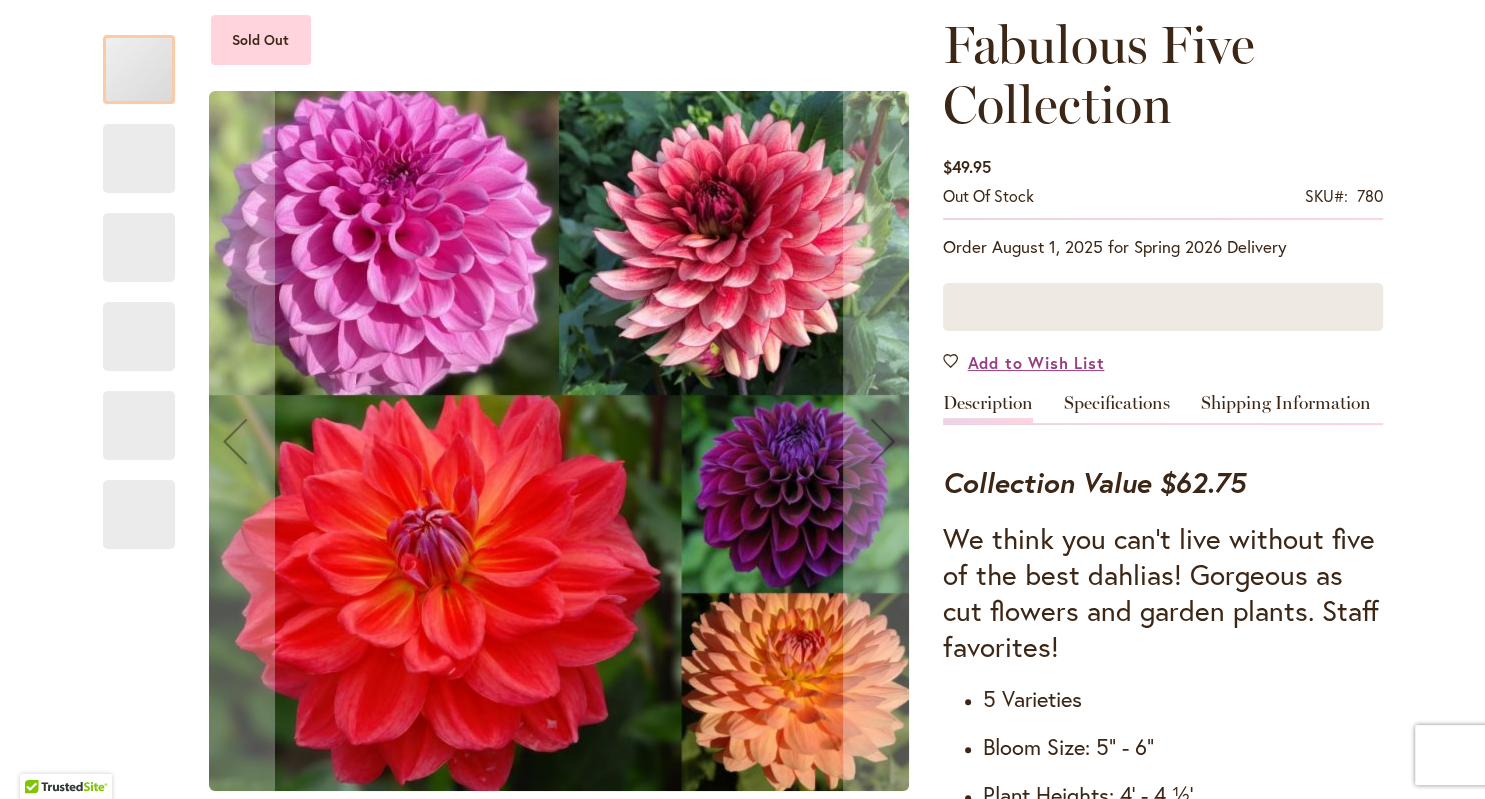 type on "********" 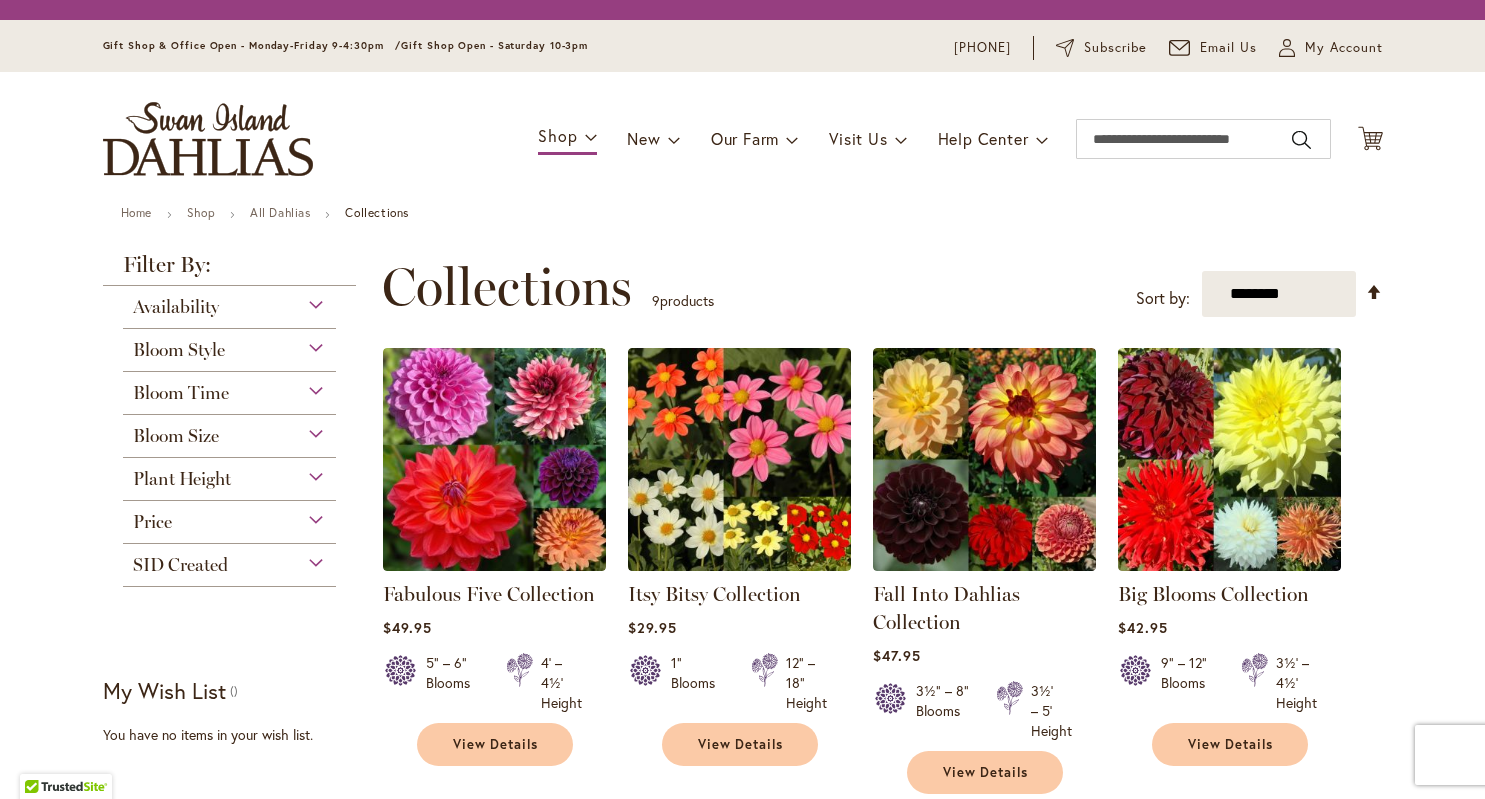 scroll, scrollTop: 0, scrollLeft: 0, axis: both 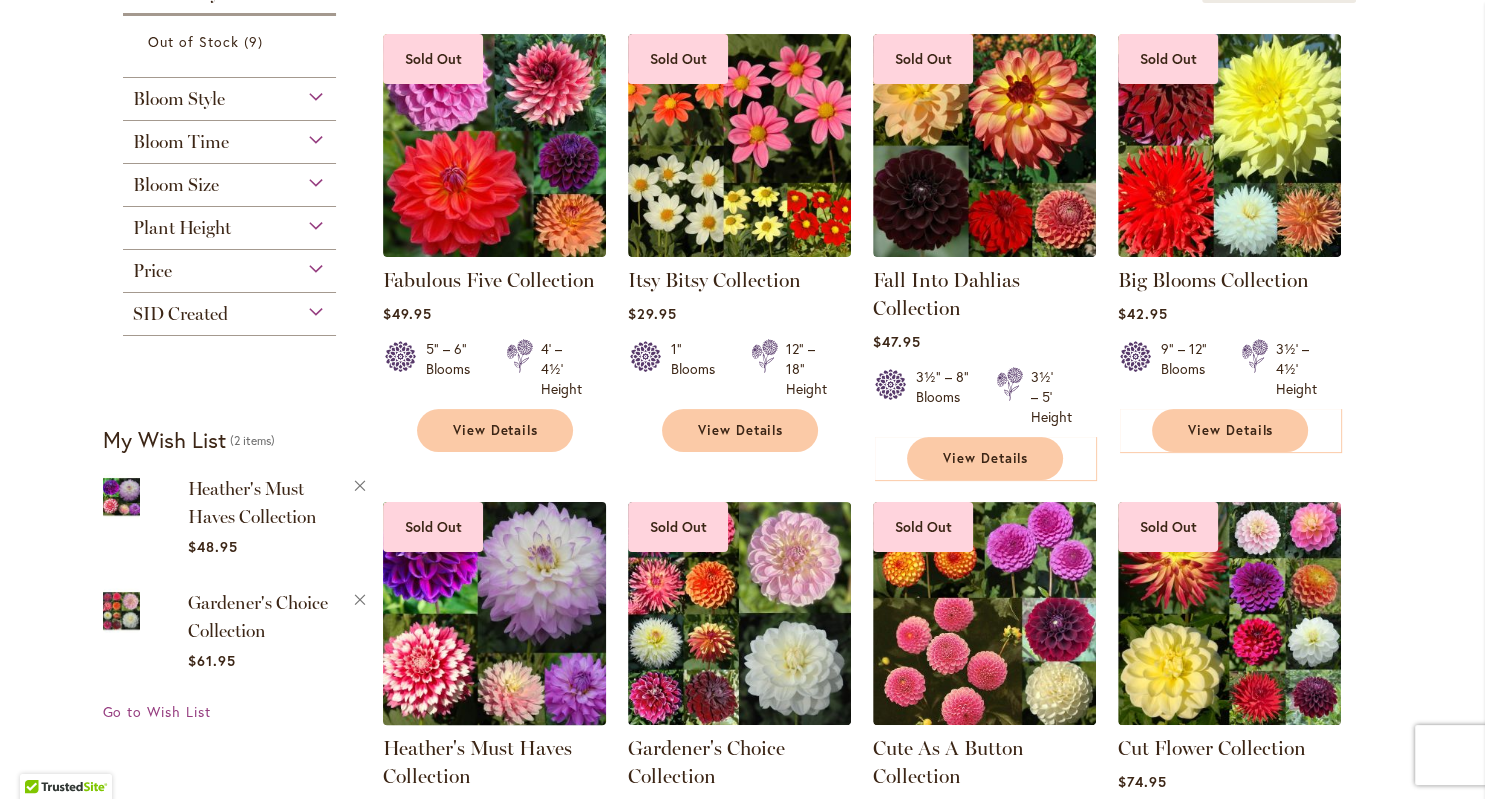 type on "**********" 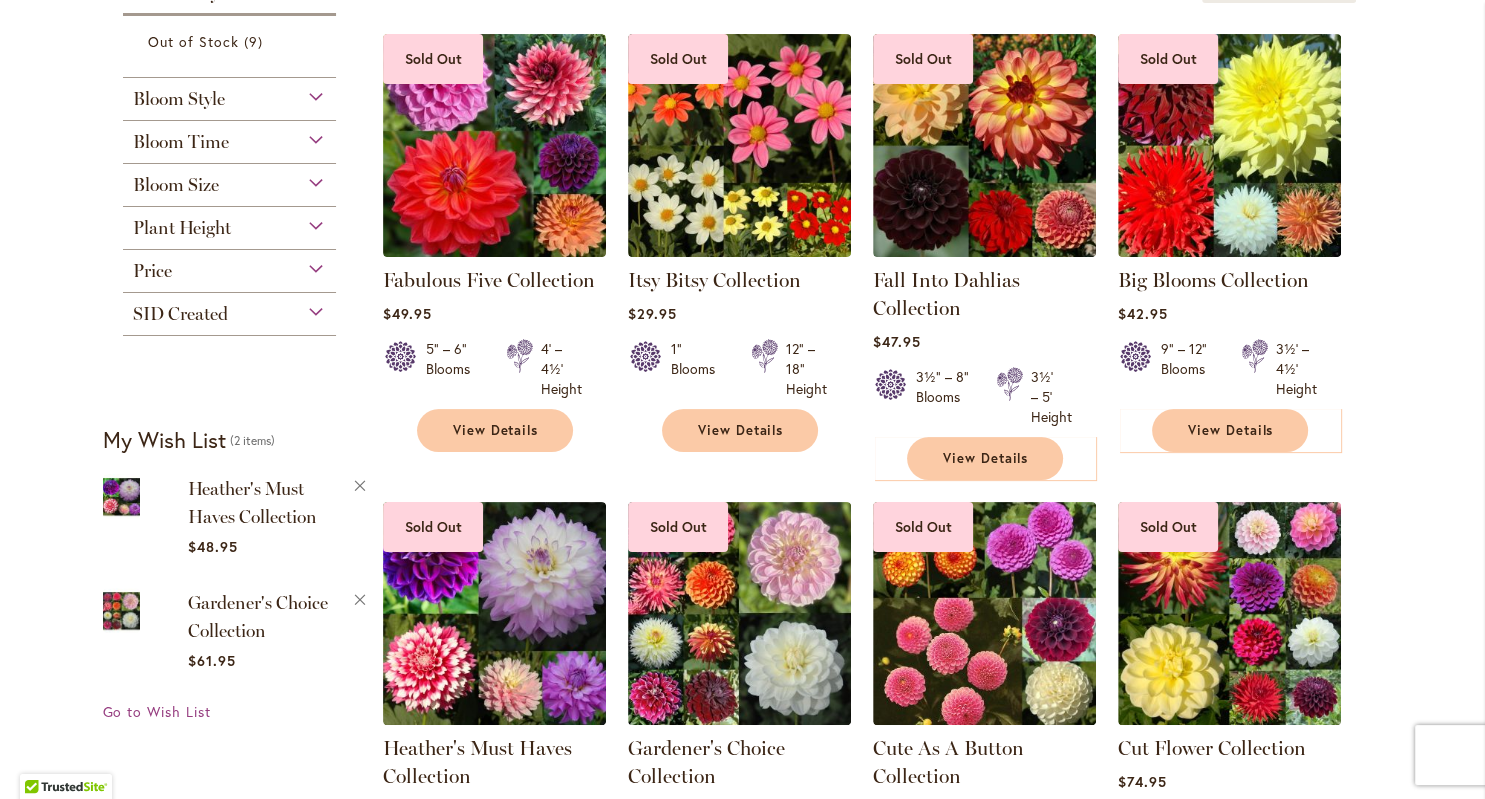 scroll, scrollTop: 131, scrollLeft: 0, axis: vertical 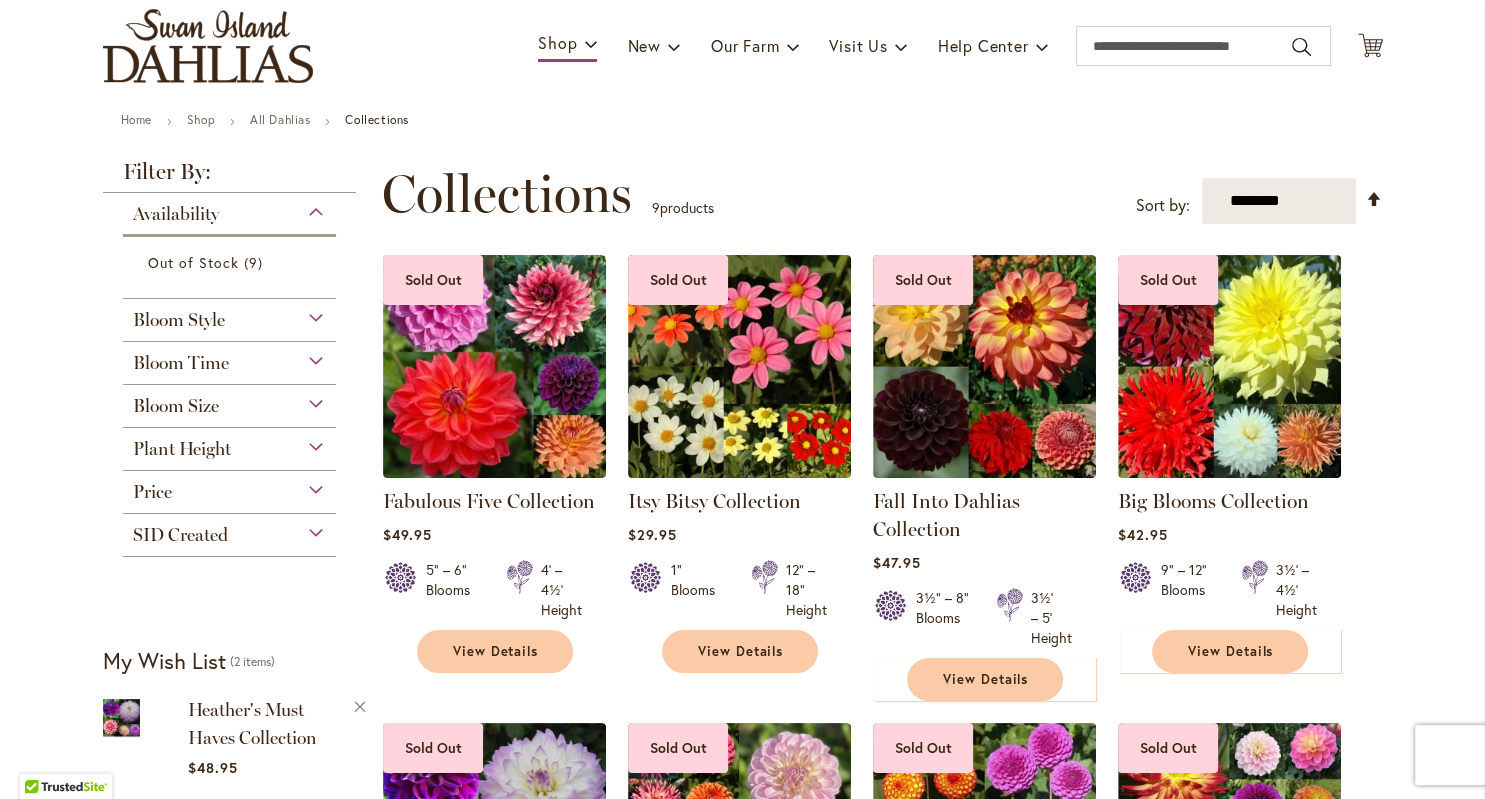 click at bounding box center (208, 46) 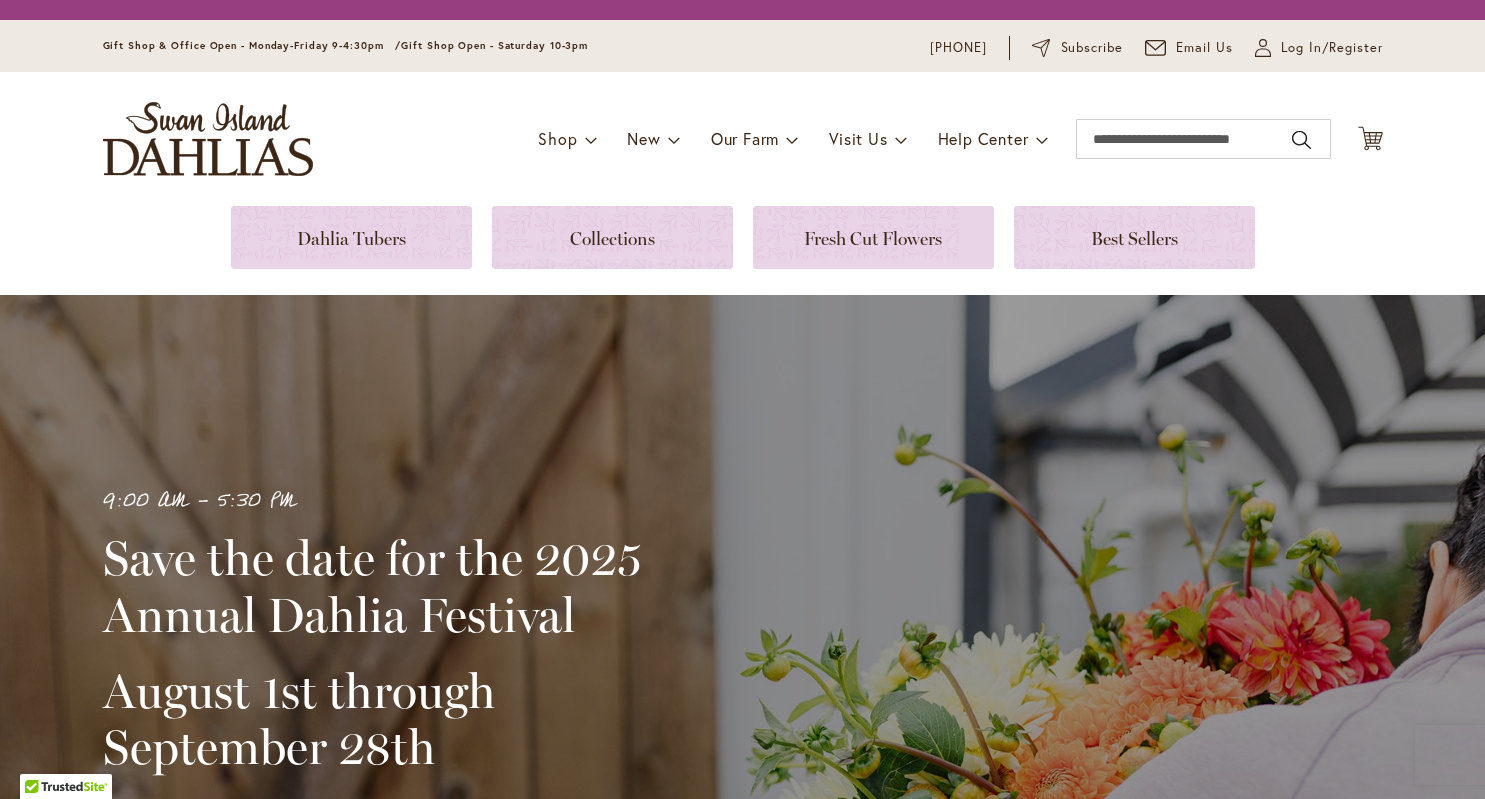 scroll, scrollTop: 0, scrollLeft: 0, axis: both 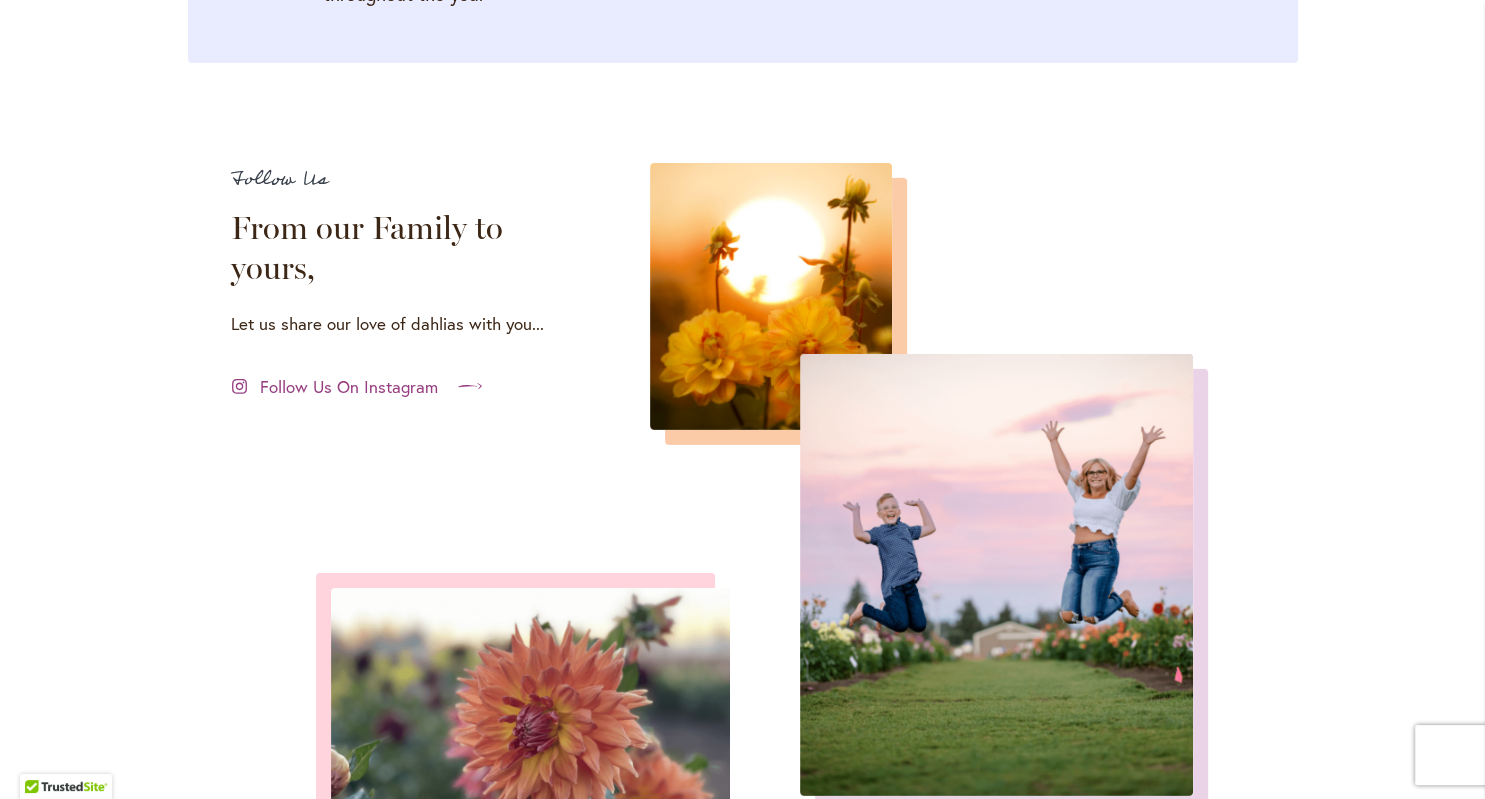 click on "Follow Us On Instagram" at bounding box center [349, 387] 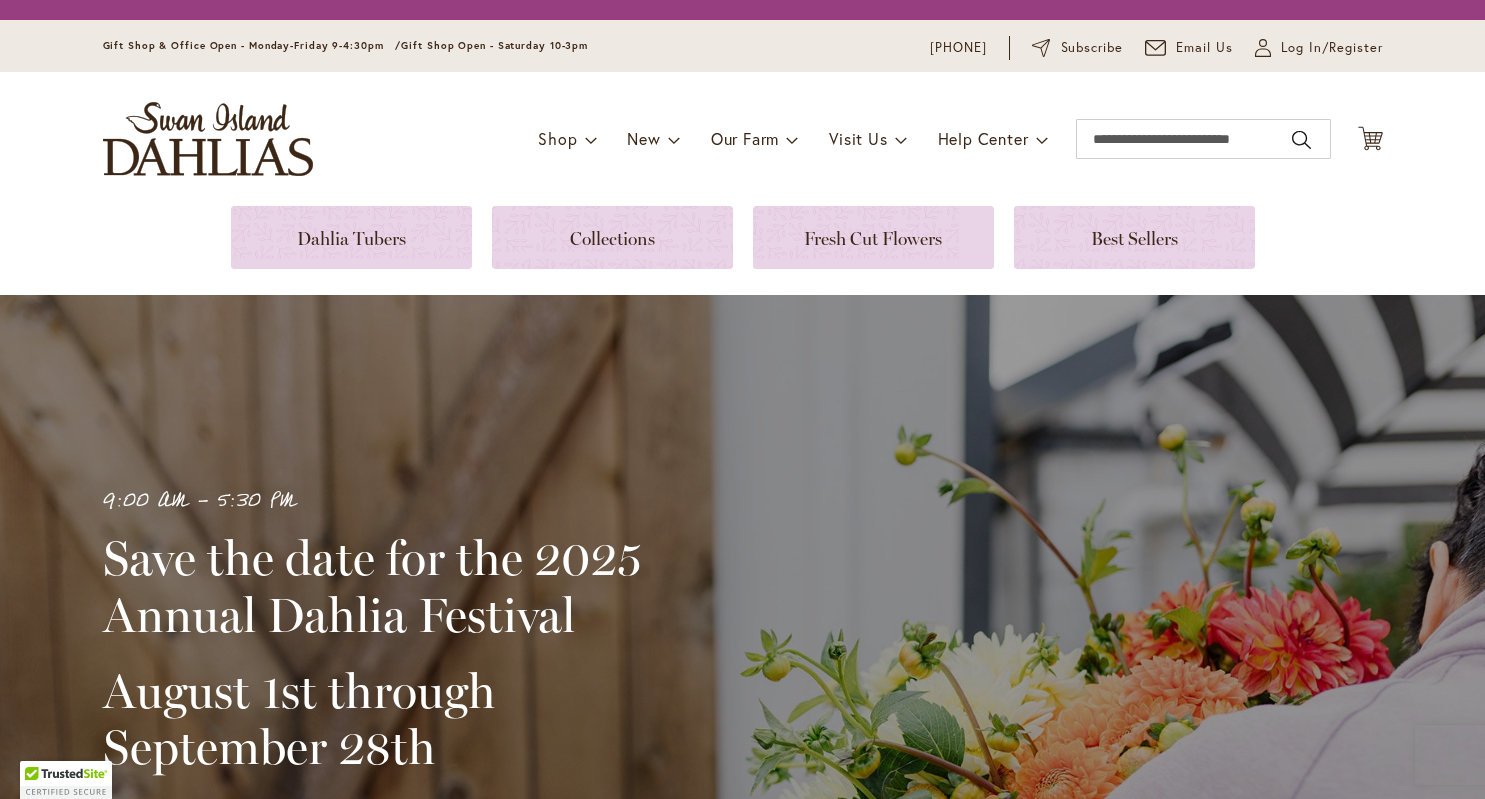 scroll, scrollTop: 0, scrollLeft: 0, axis: both 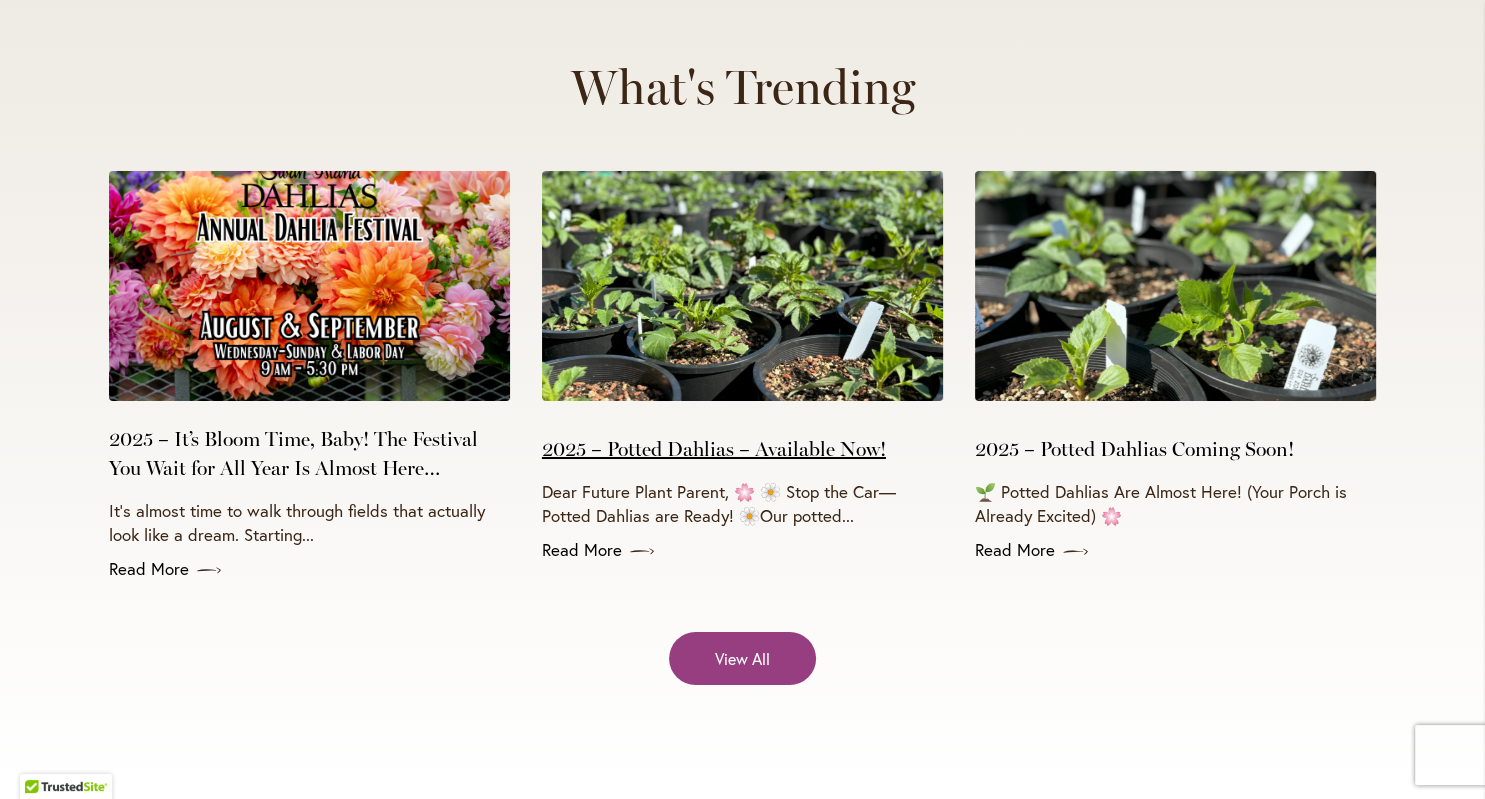 click on "2025 – Potted Dahlias – Available Now!" at bounding box center (714, 449) 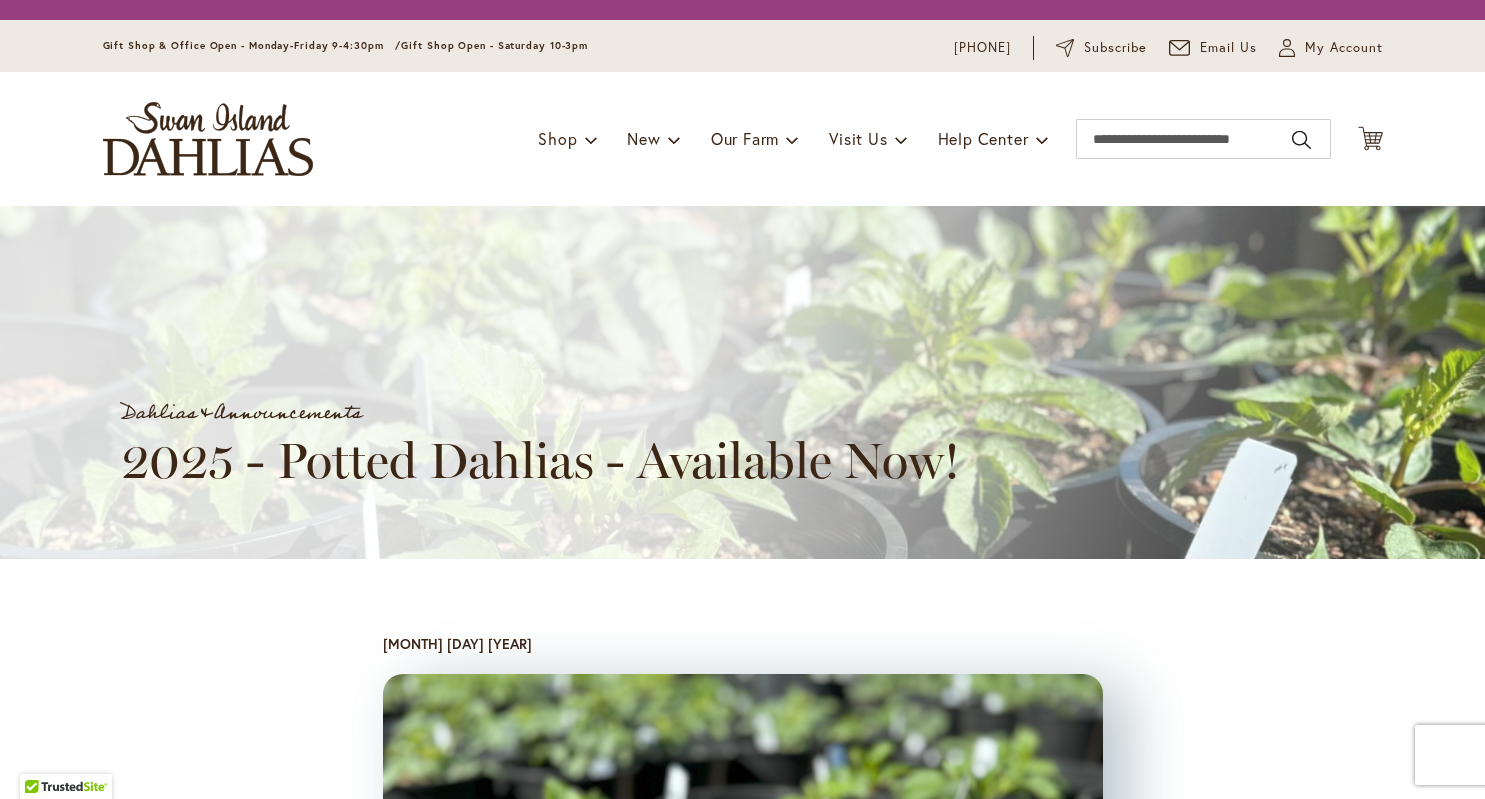 scroll, scrollTop: 0, scrollLeft: 0, axis: both 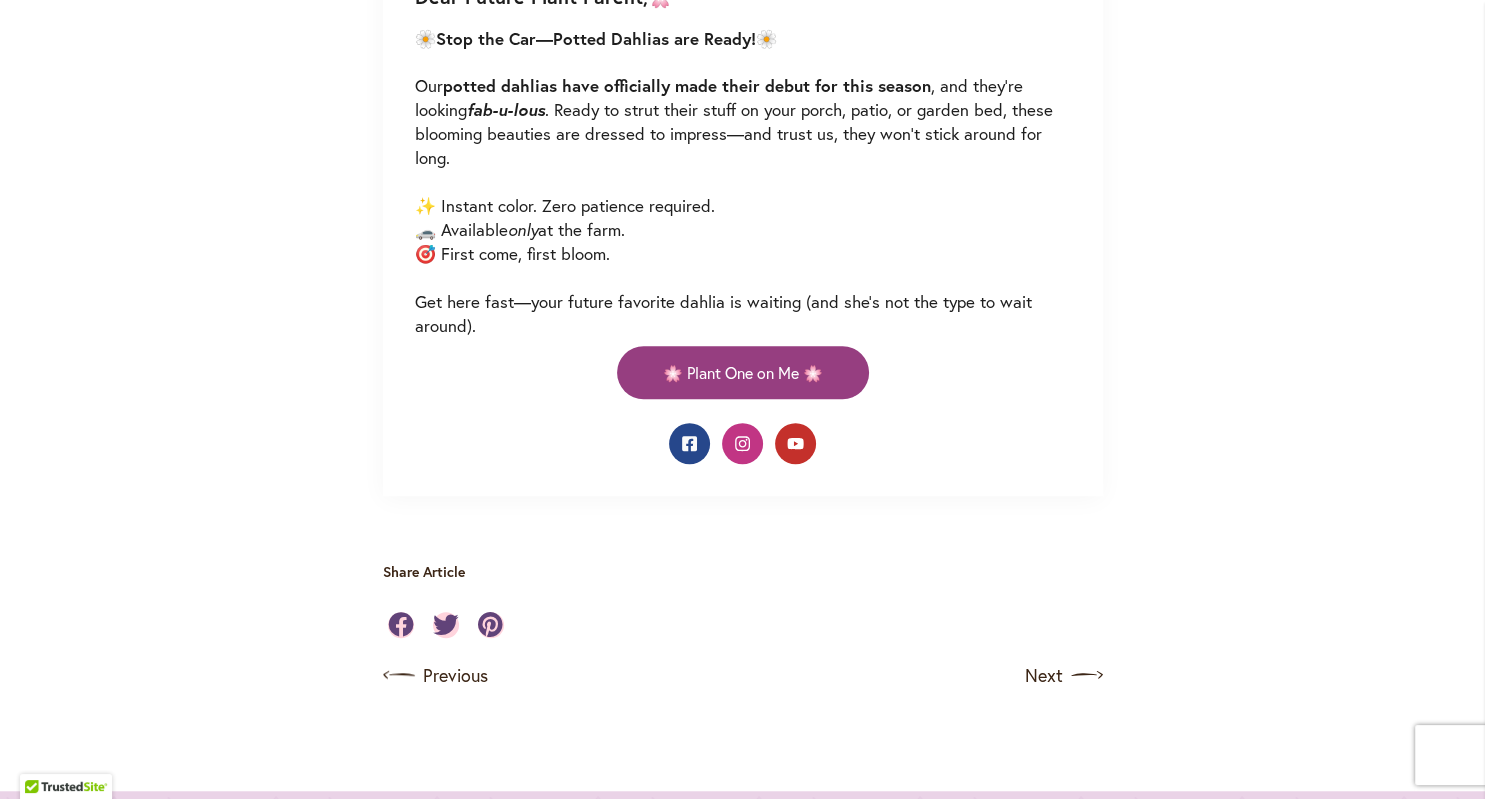 click 